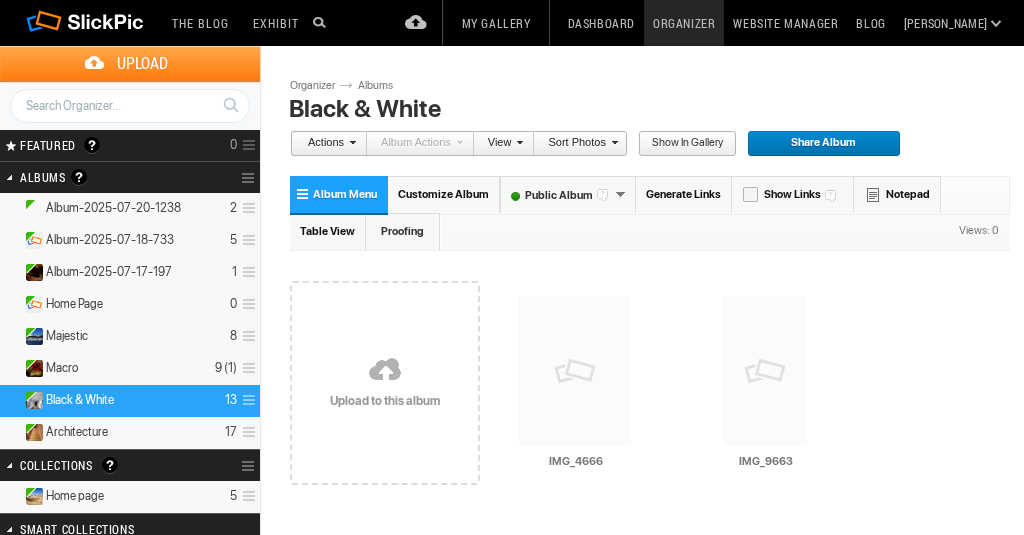 scroll, scrollTop: 0, scrollLeft: 0, axis: both 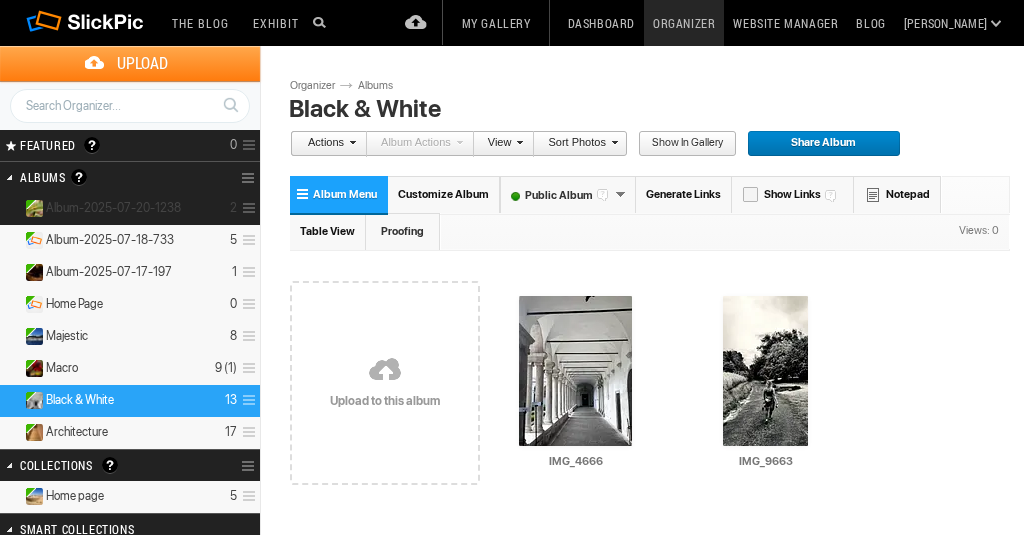 click on "Album-2025-07-20-1238" at bounding box center [113, 208] 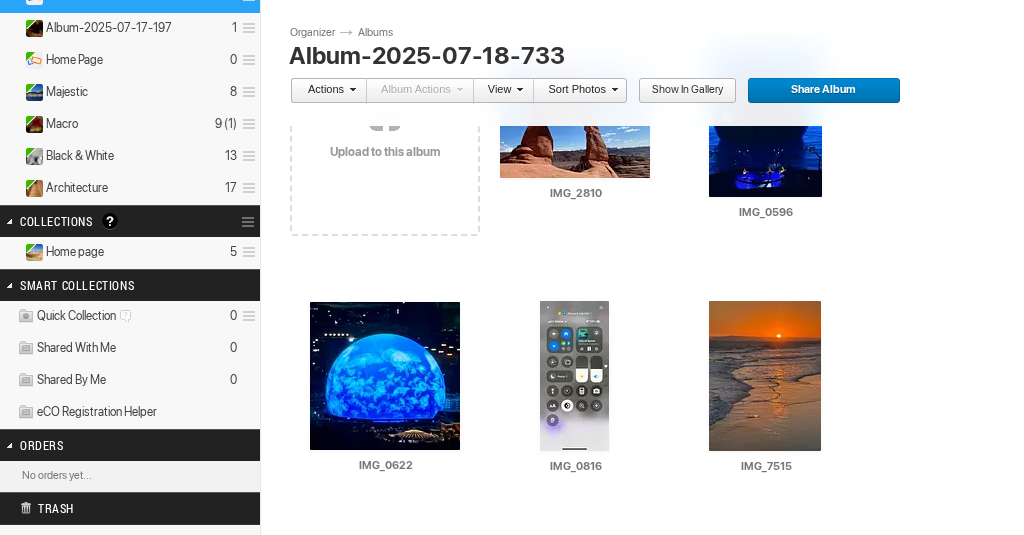 scroll, scrollTop: 279, scrollLeft: 0, axis: vertical 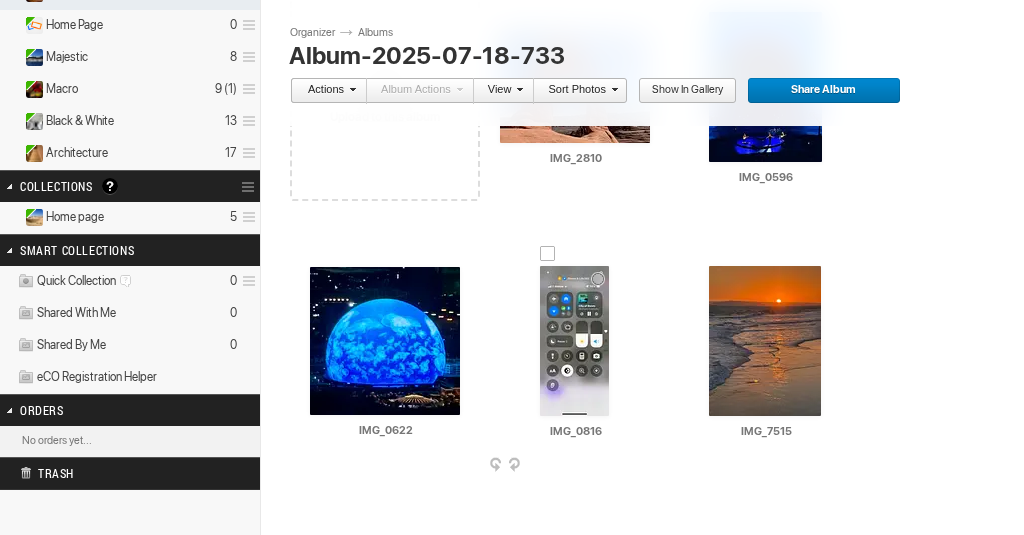 click at bounding box center [548, 254] 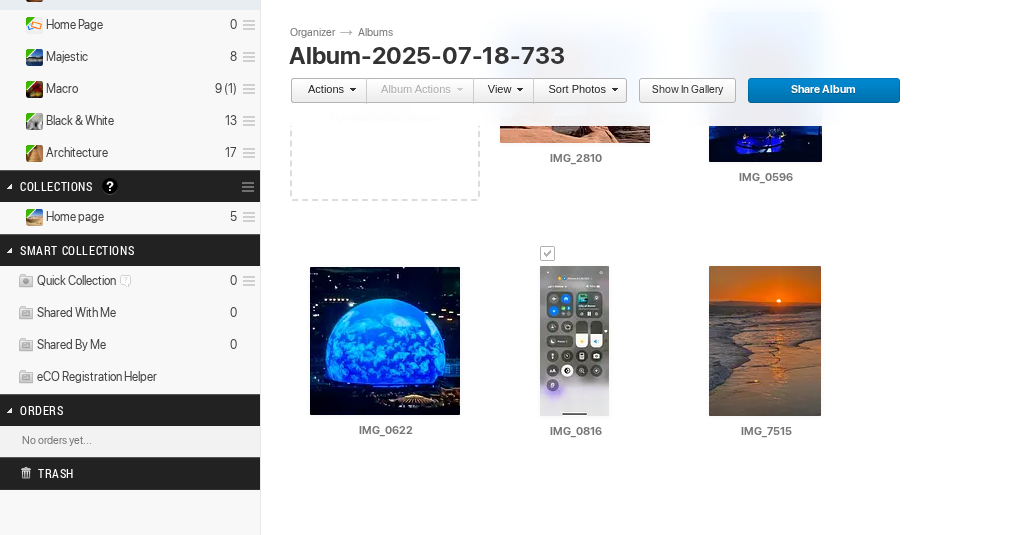 click on "Trash" at bounding box center (113, 473) 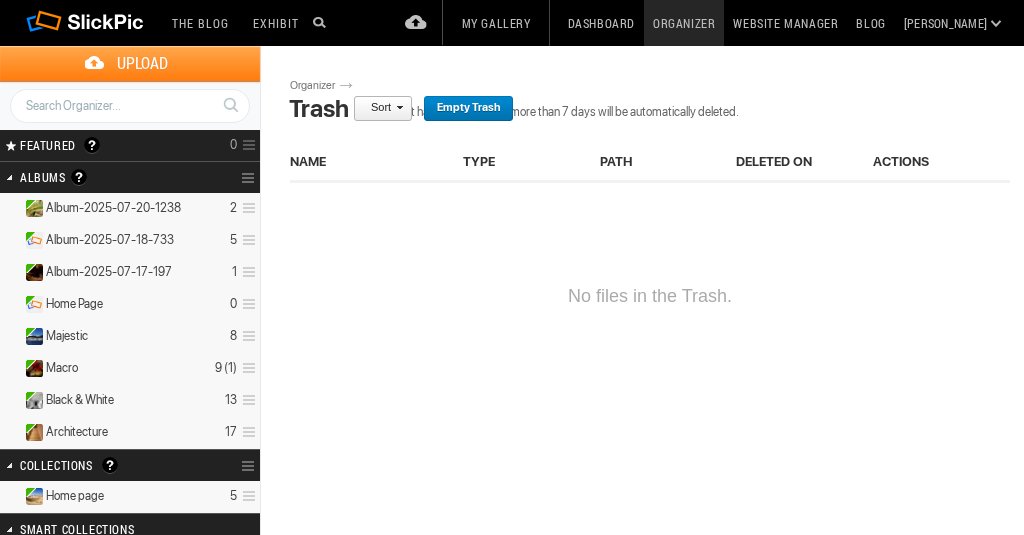 scroll, scrollTop: 0, scrollLeft: 0, axis: both 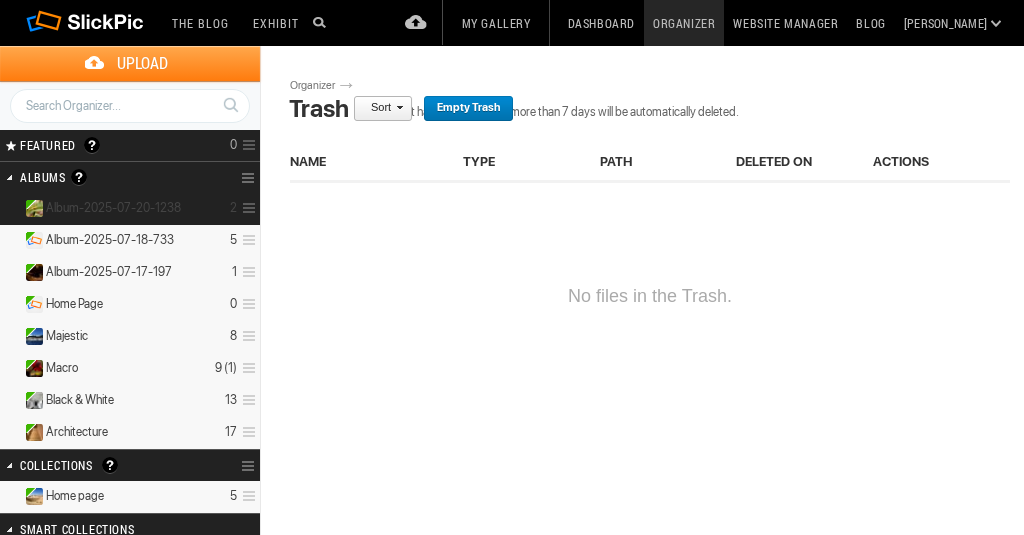 click on "Album-2025-07-20-1238" at bounding box center [113, 208] 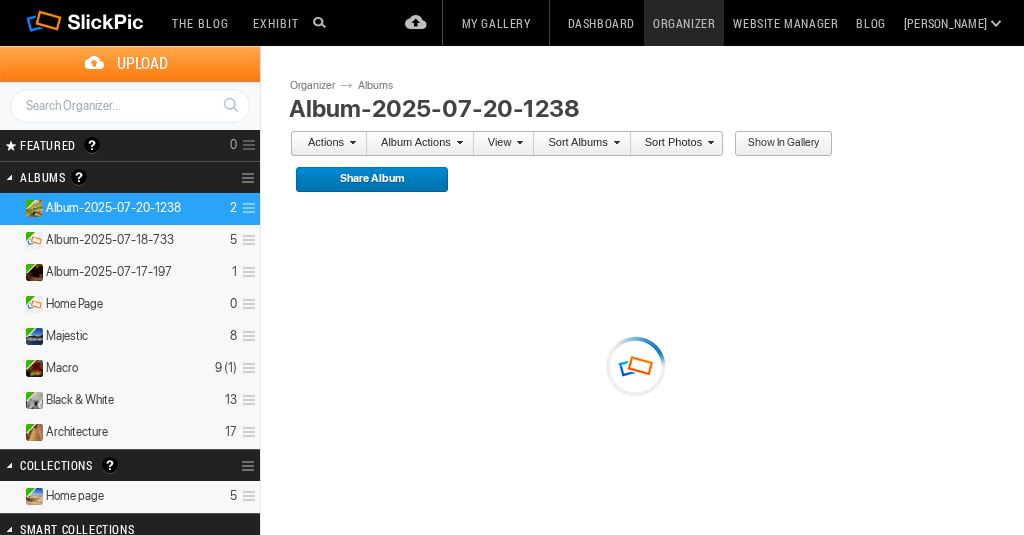scroll, scrollTop: 0, scrollLeft: 0, axis: both 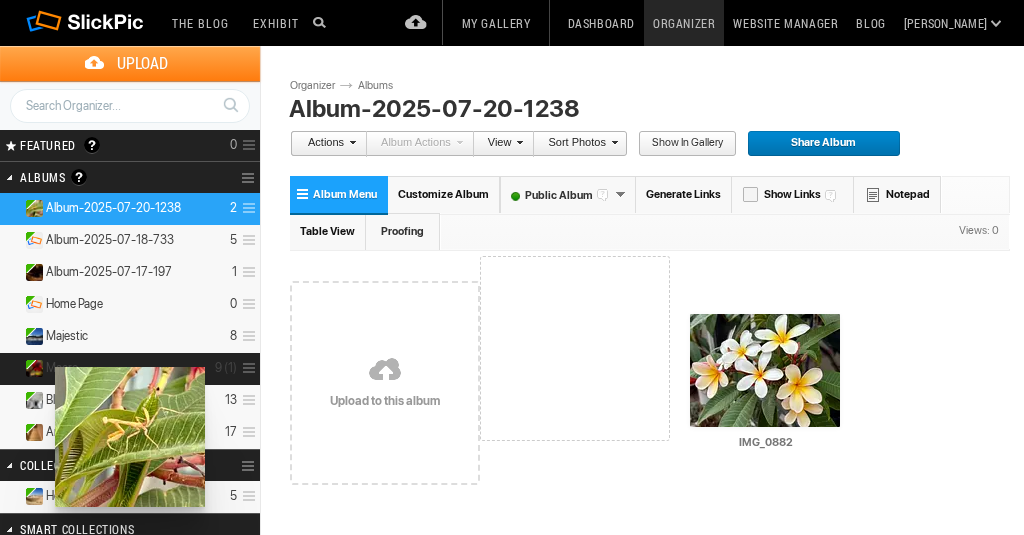 drag, startPoint x: 589, startPoint y: 387, endPoint x: 53, endPoint y: 367, distance: 536.373 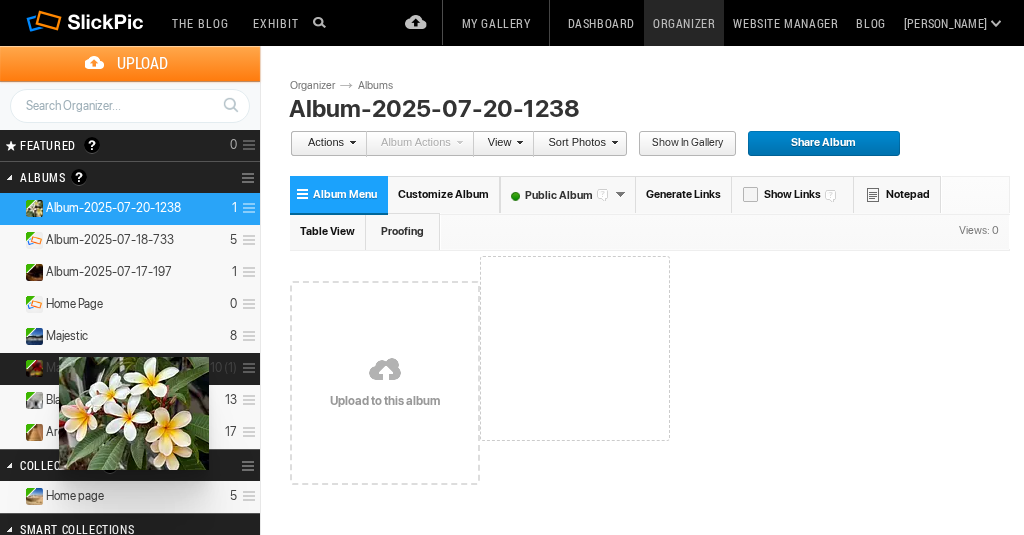 drag, startPoint x: 569, startPoint y: 364, endPoint x: 57, endPoint y: 358, distance: 512.03516 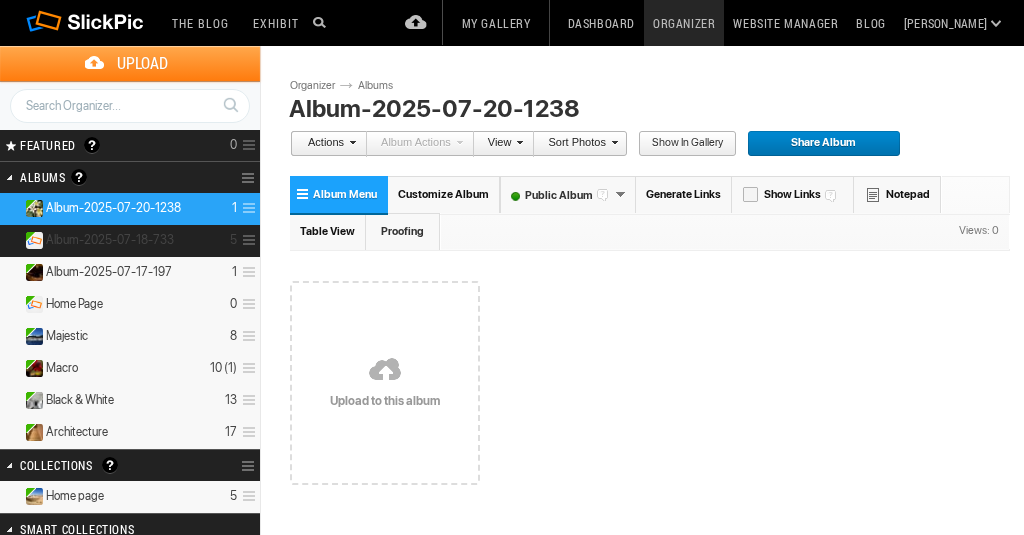 click on "Album-2025-07-18-733" at bounding box center (110, 240) 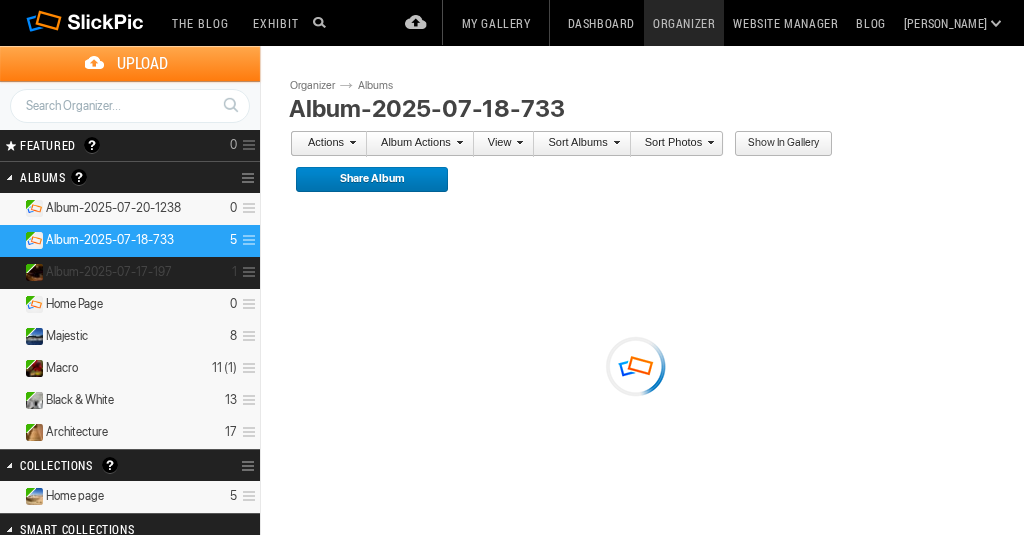 scroll, scrollTop: 0, scrollLeft: 0, axis: both 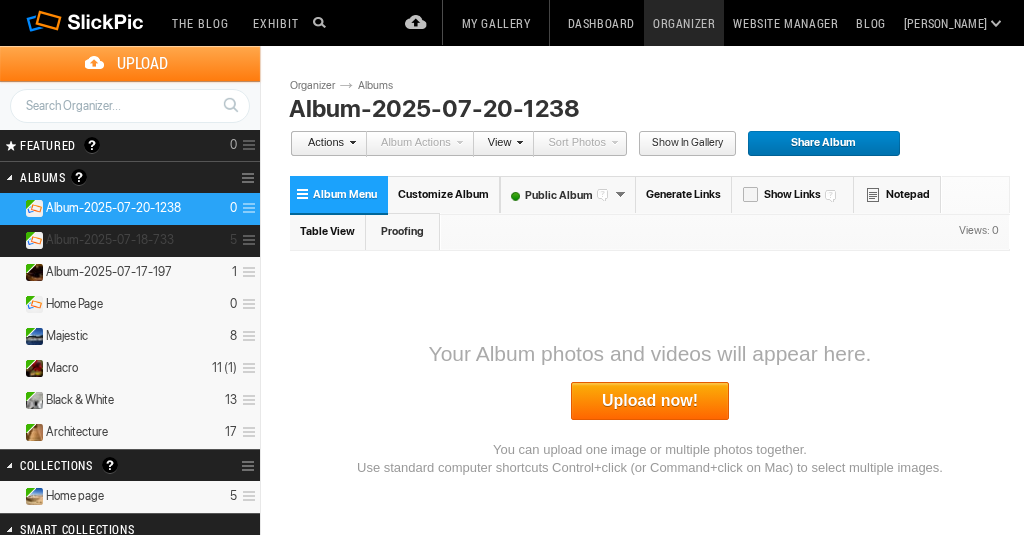 click on "Album-2025-07-18-733" at bounding box center (110, 240) 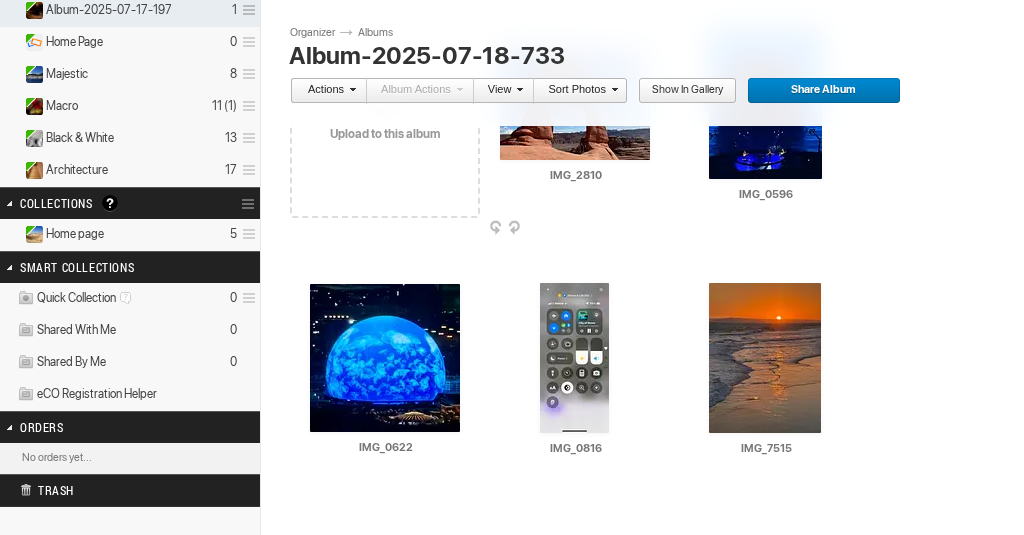 scroll, scrollTop: 264, scrollLeft: 0, axis: vertical 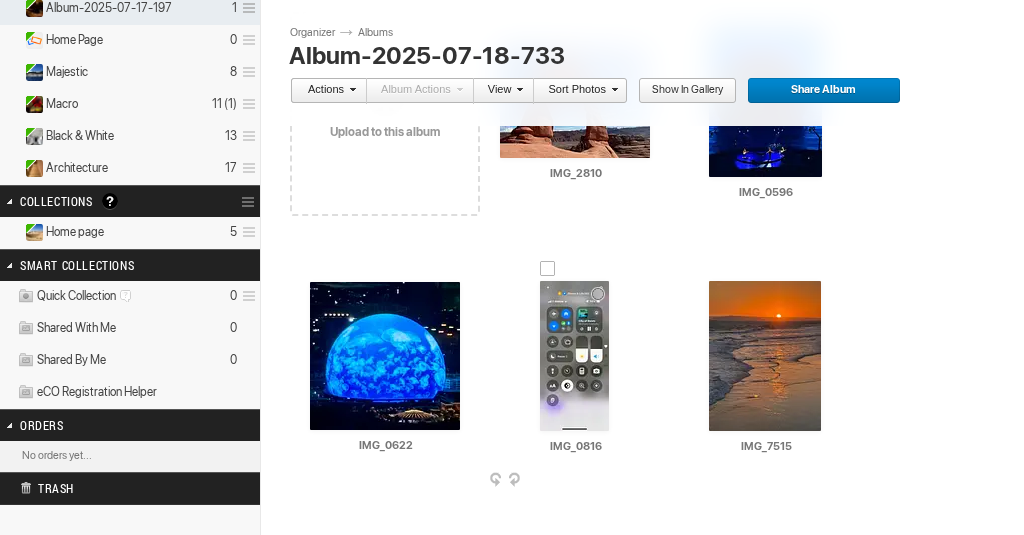click at bounding box center [548, 269] 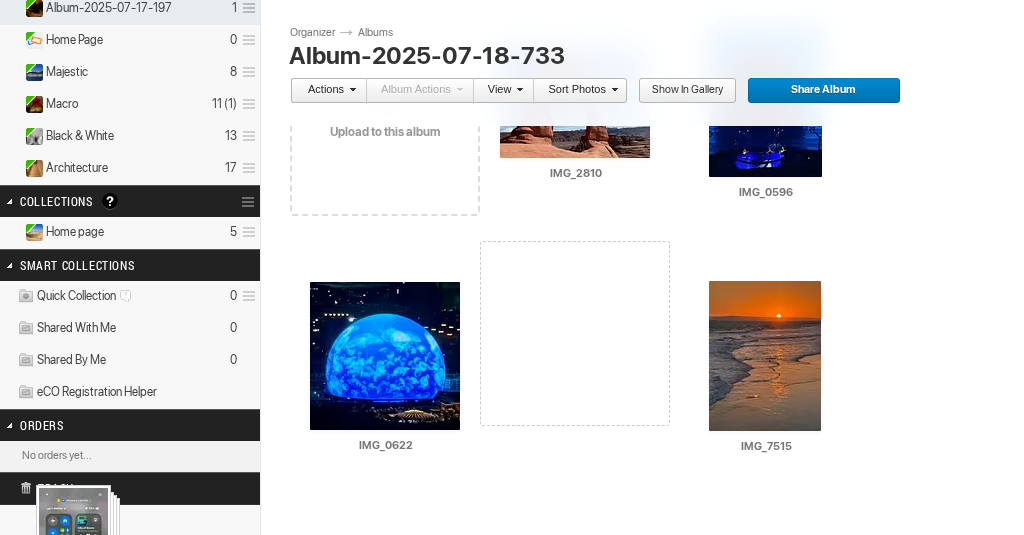 drag, startPoint x: 581, startPoint y: 317, endPoint x: 29, endPoint y: 493, distance: 579.37897 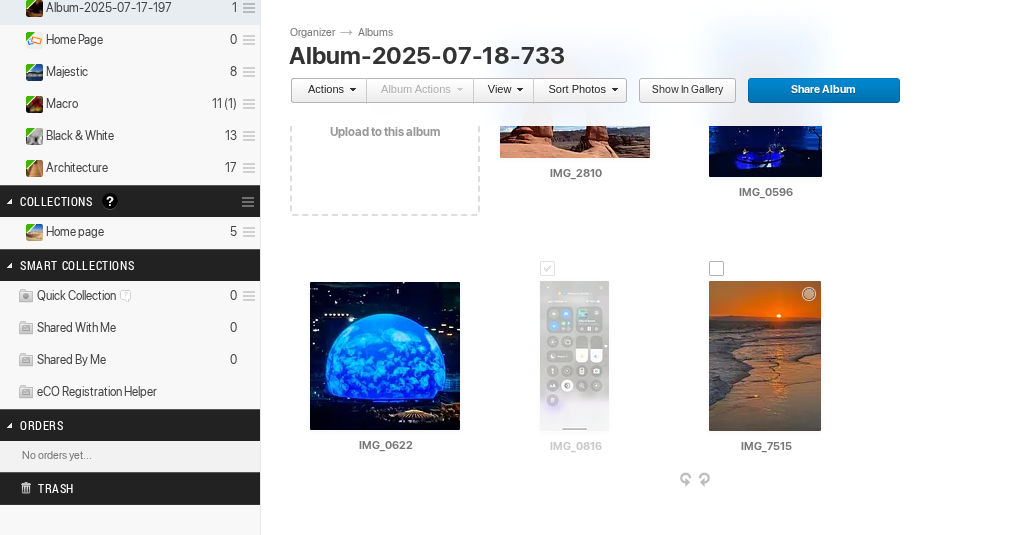 click at bounding box center [717, 269] 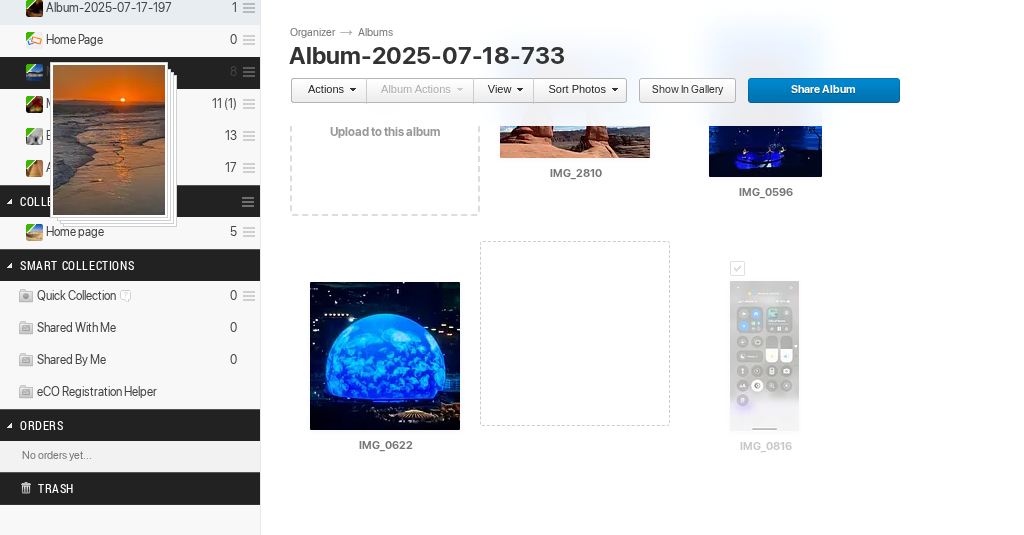 drag, startPoint x: 753, startPoint y: 326, endPoint x: 48, endPoint y: 62, distance: 752.8087 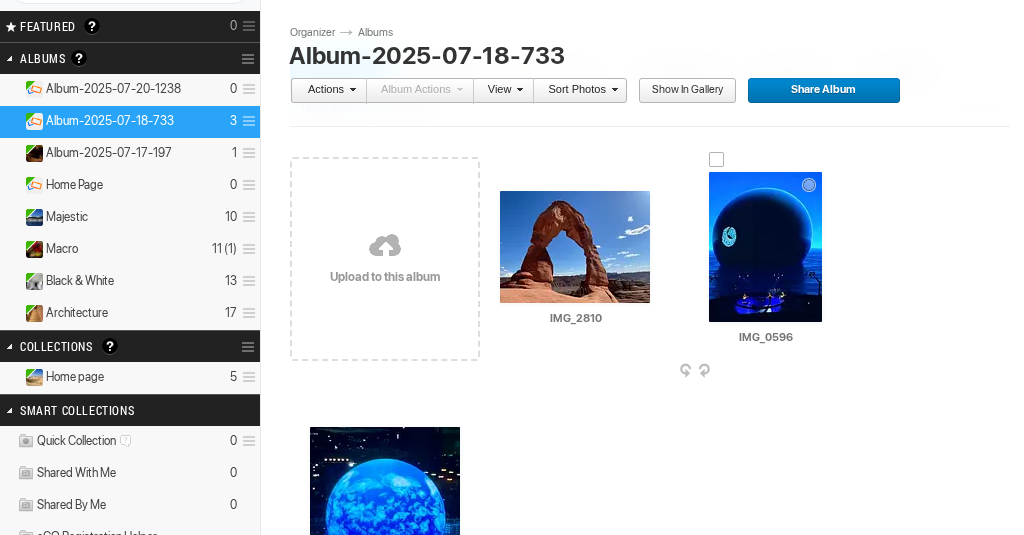 scroll, scrollTop: 115, scrollLeft: 0, axis: vertical 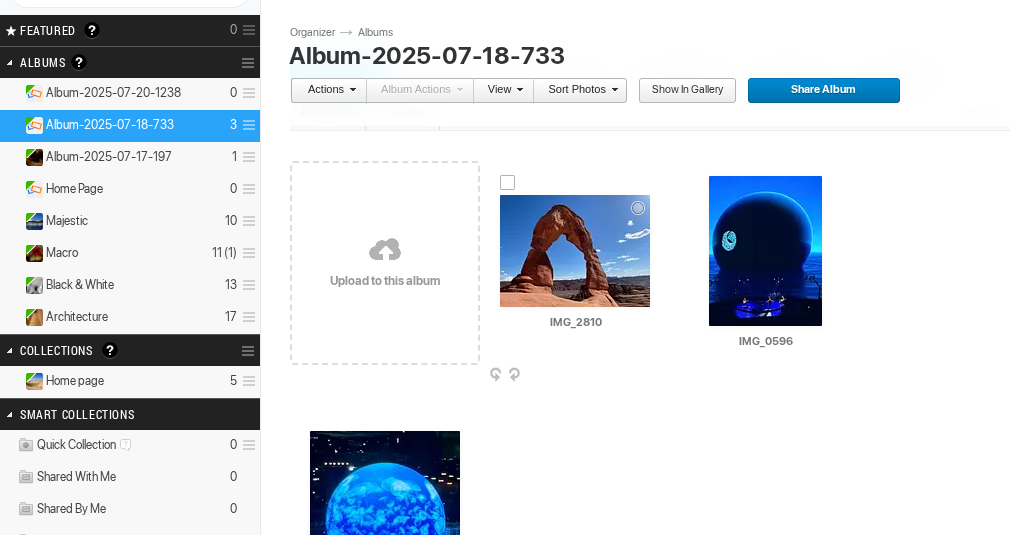 click at bounding box center [575, 251] 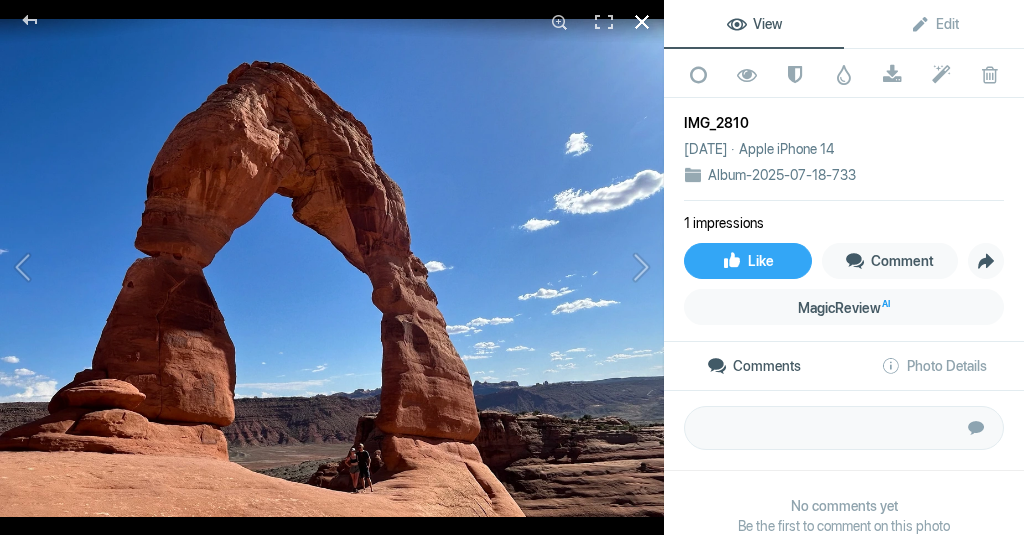 click 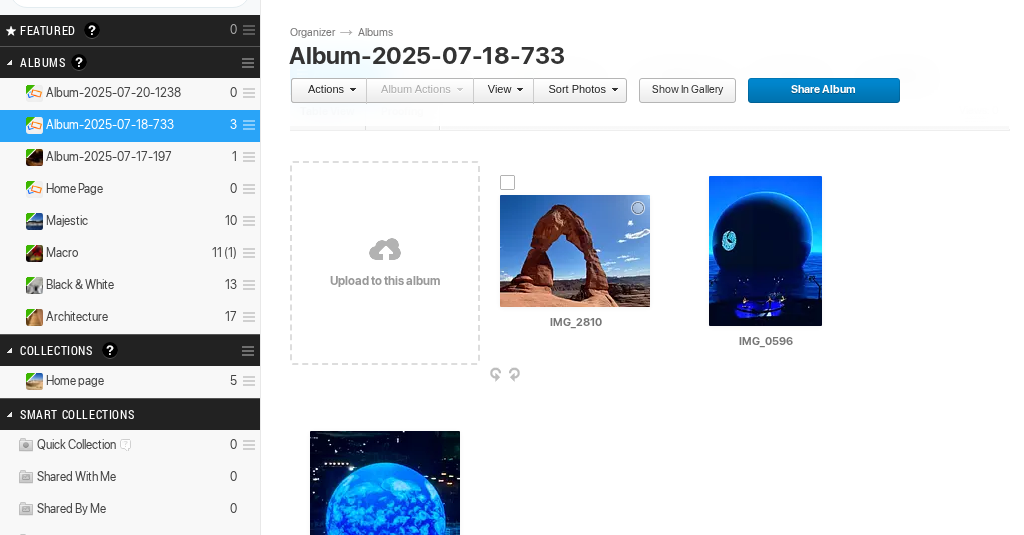 click at bounding box center (508, 183) 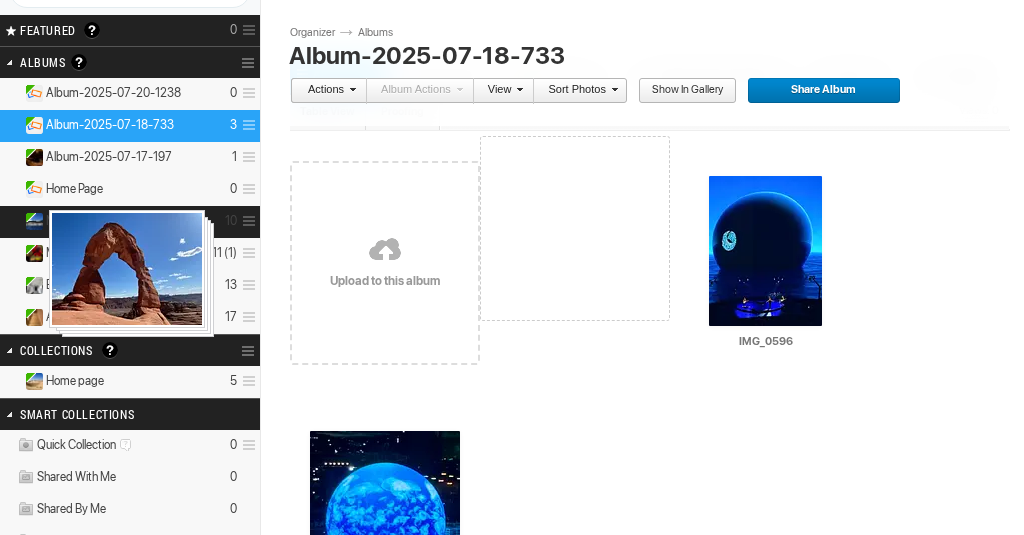 drag, startPoint x: 572, startPoint y: 245, endPoint x: 47, endPoint y: 210, distance: 526.16534 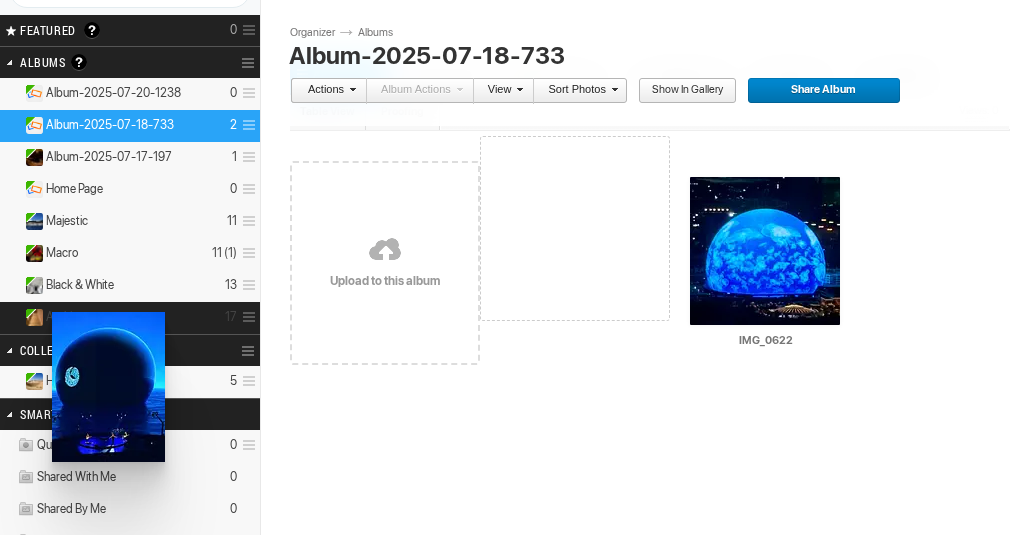 drag, startPoint x: 583, startPoint y: 232, endPoint x: 50, endPoint y: 312, distance: 538.97034 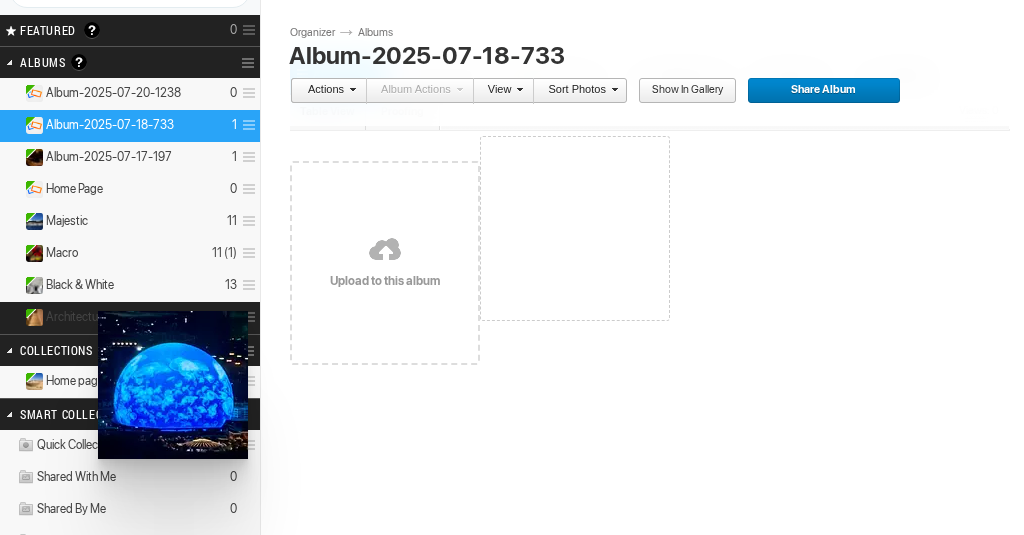drag, startPoint x: 586, startPoint y: 265, endPoint x: 95, endPoint y: 311, distance: 493.1501 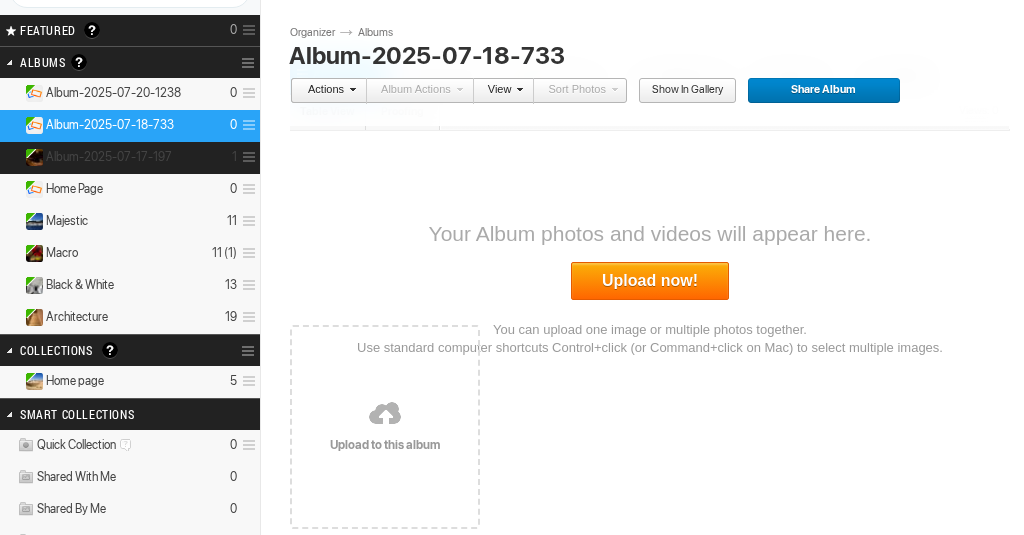 click on "Album-2025-07-17-197" at bounding box center (109, 157) 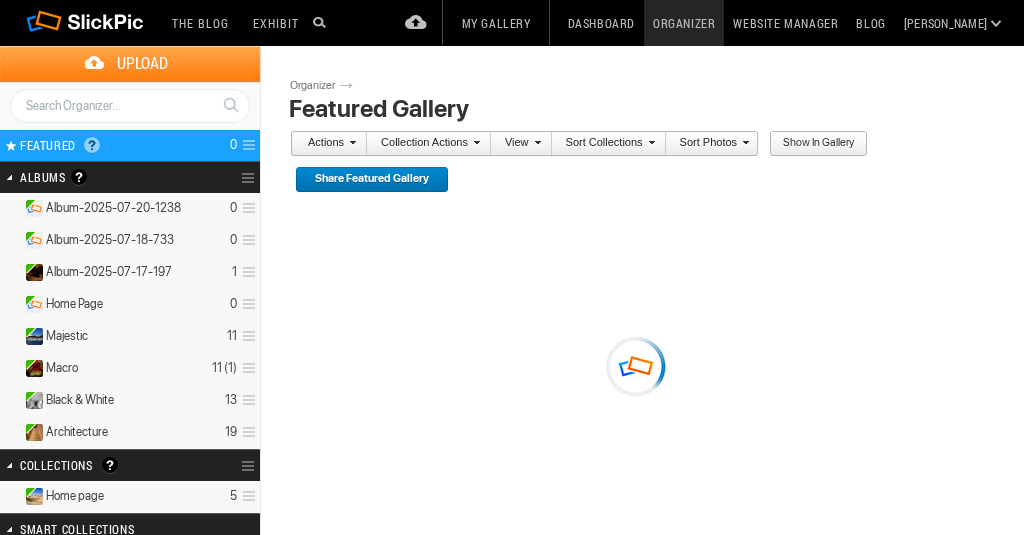 scroll, scrollTop: 0, scrollLeft: 0, axis: both 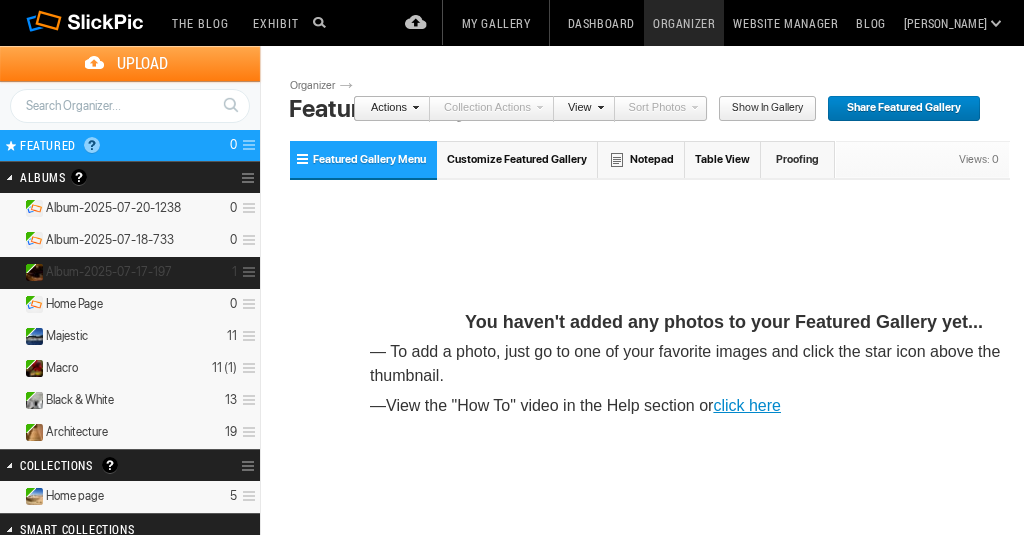 click on "Album-2025-07-17-197" at bounding box center [109, 272] 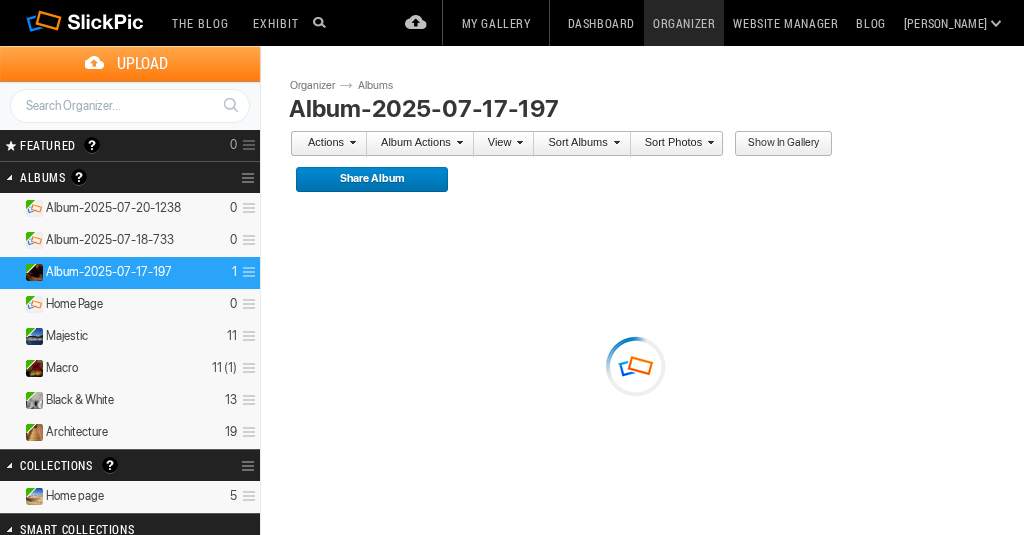 scroll, scrollTop: 0, scrollLeft: 0, axis: both 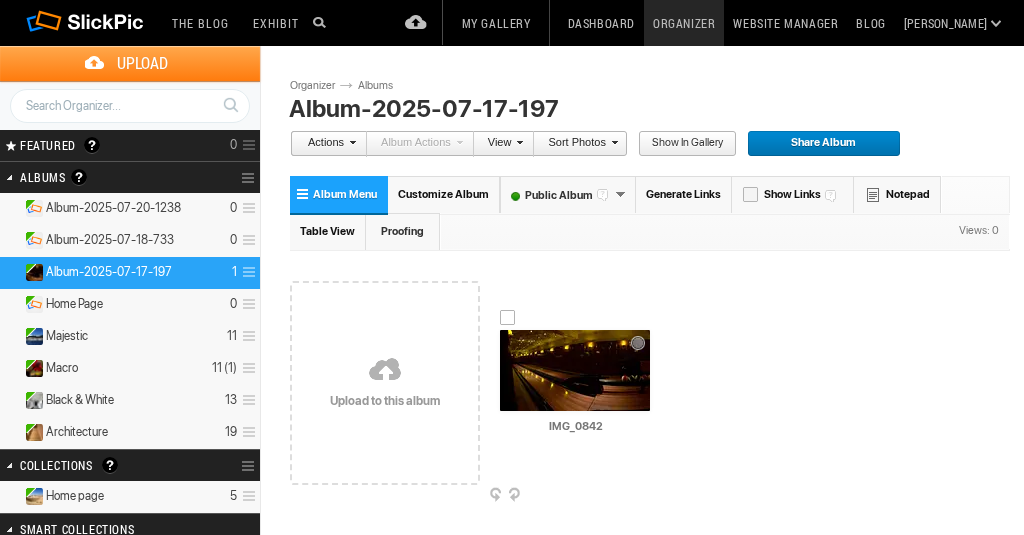 click at bounding box center [575, 370] 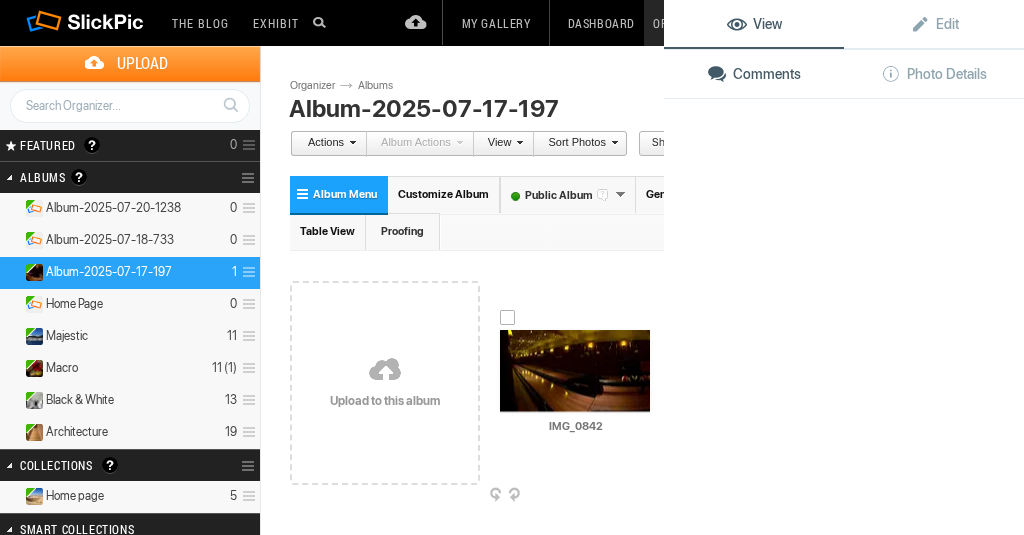 click 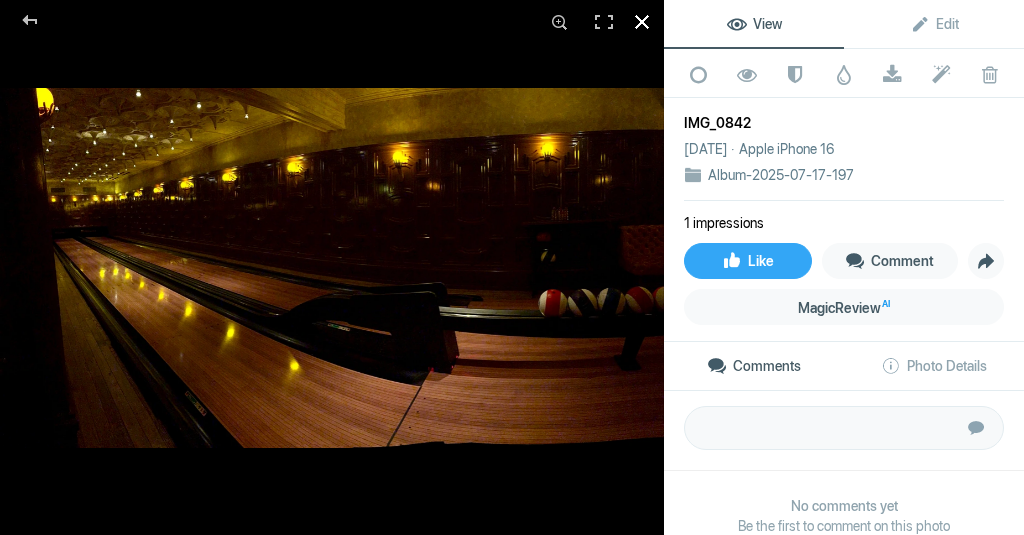 click 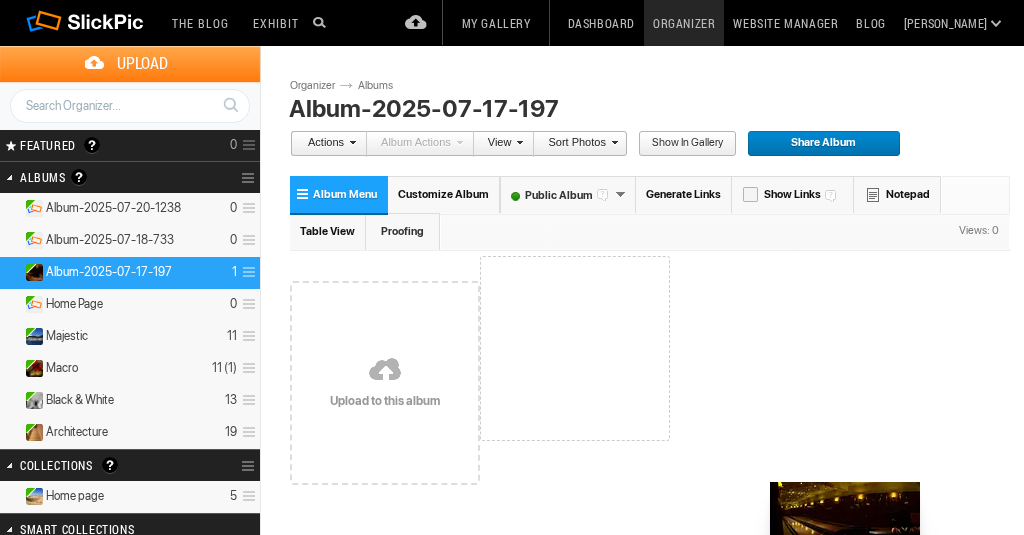 drag, startPoint x: 561, startPoint y: 361, endPoint x: 817, endPoint y: 464, distance: 275.94385 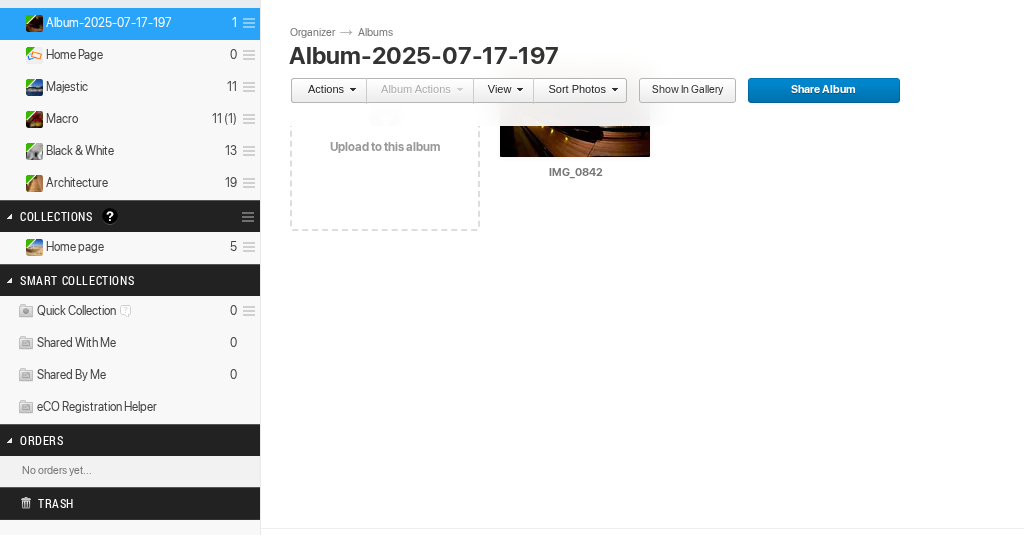 scroll, scrollTop: 250, scrollLeft: 0, axis: vertical 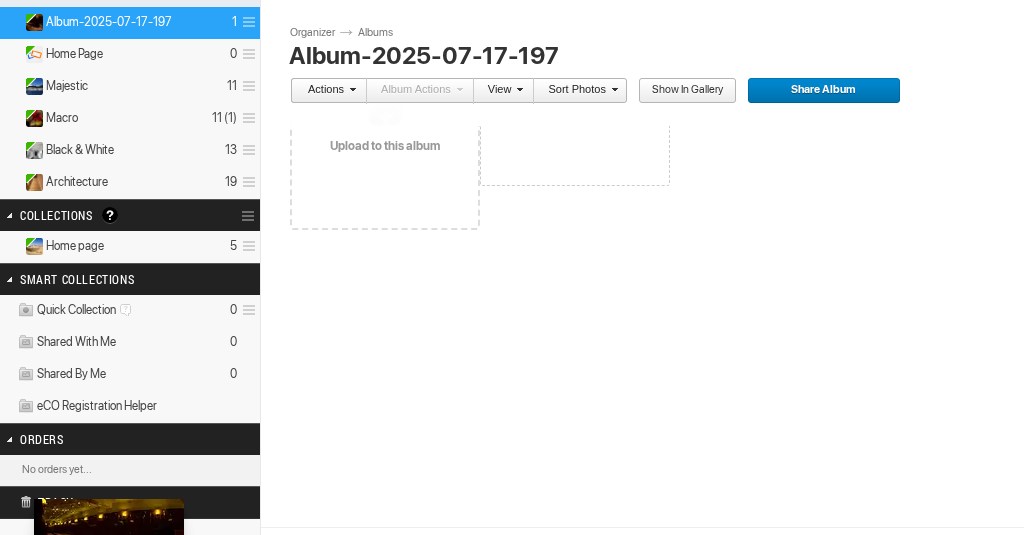 drag, startPoint x: 546, startPoint y: 140, endPoint x: 32, endPoint y: 498, distance: 626.3865 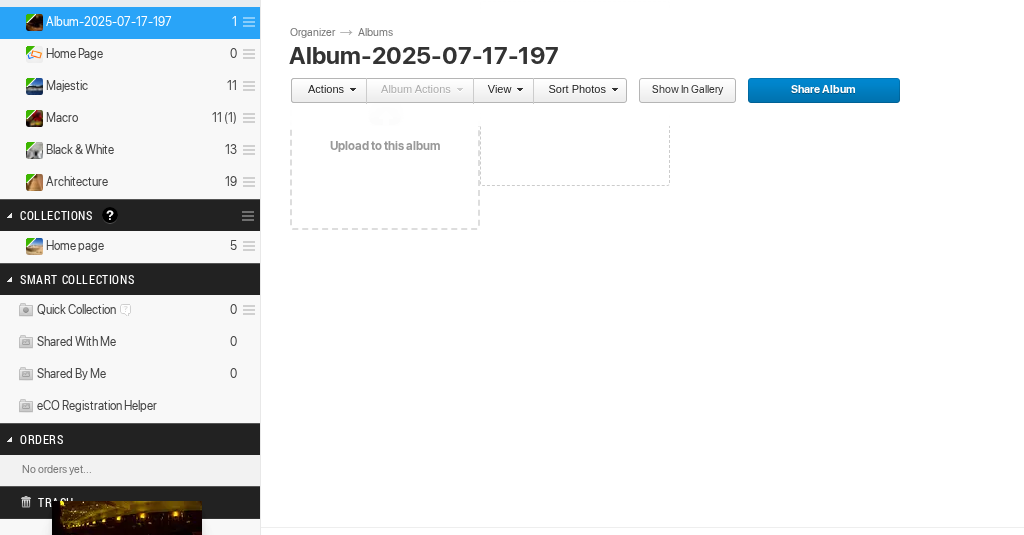 drag, startPoint x: 557, startPoint y: 144, endPoint x: 50, endPoint y: 501, distance: 620.07904 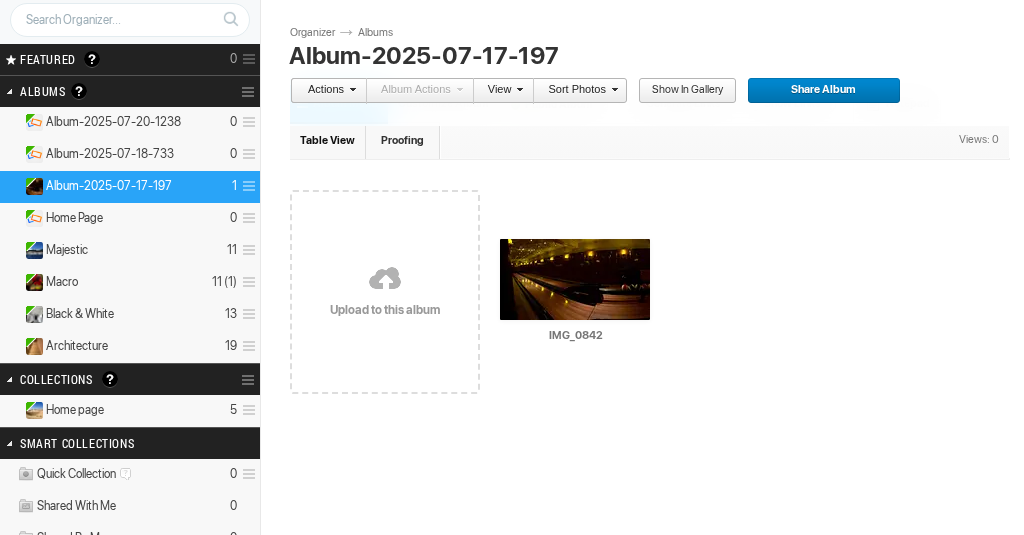 scroll, scrollTop: 87, scrollLeft: 0, axis: vertical 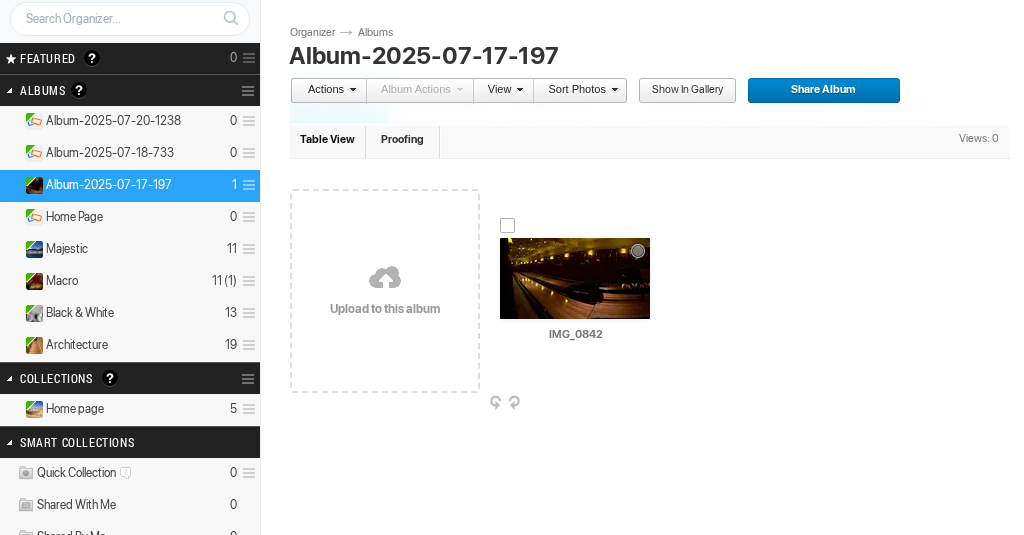 click on "IMG_0842" at bounding box center (576, 335) 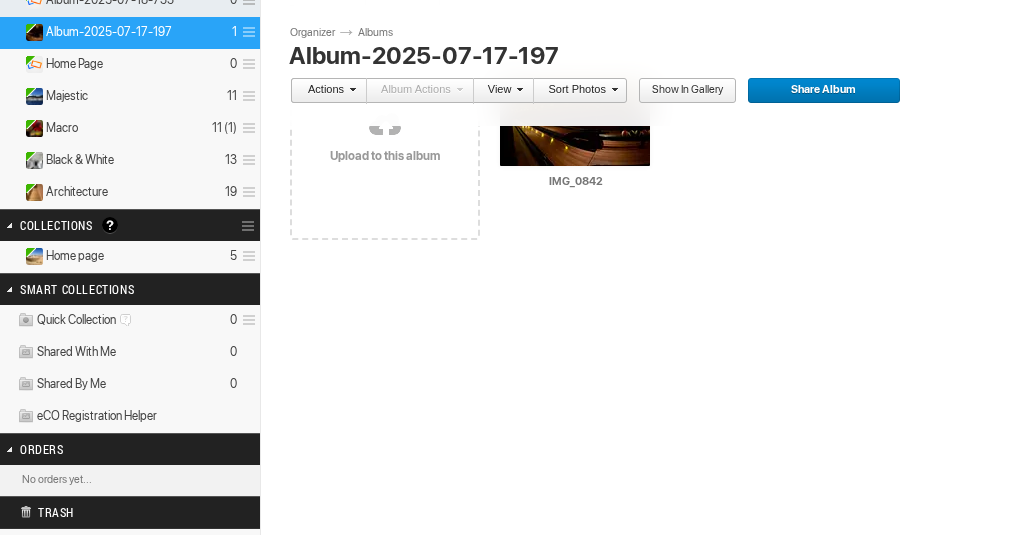 scroll, scrollTop: 242, scrollLeft: 0, axis: vertical 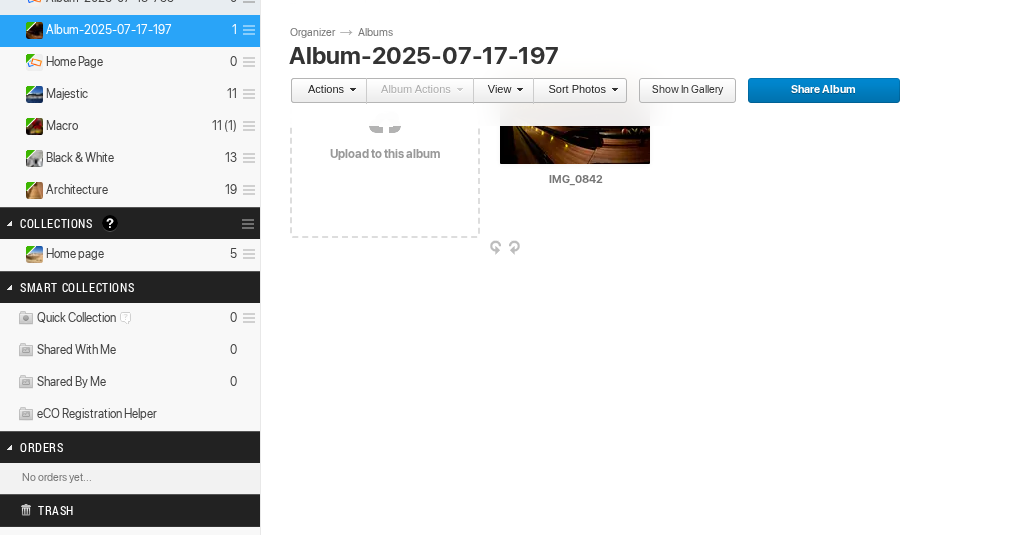 click at bounding box center (575, 123) 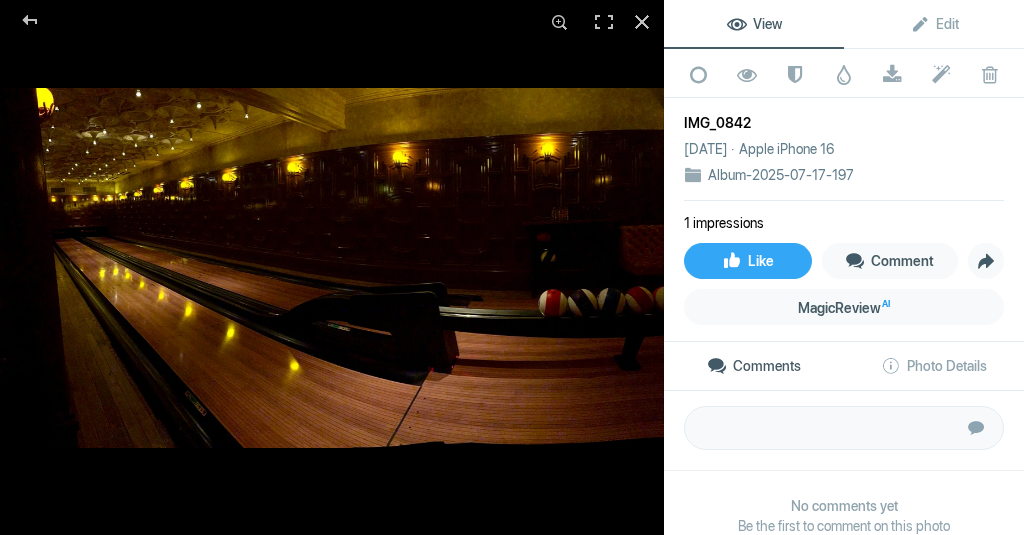 click 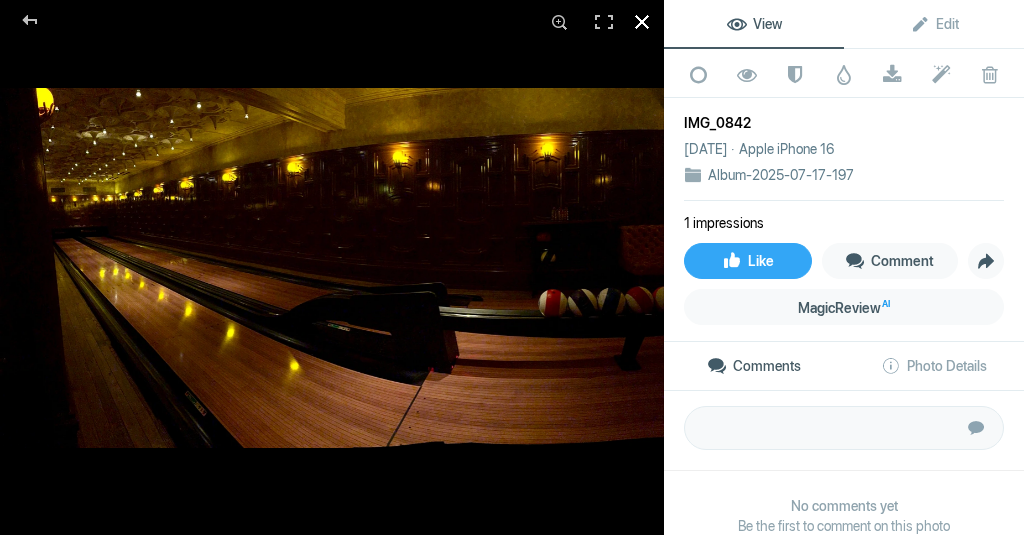 click 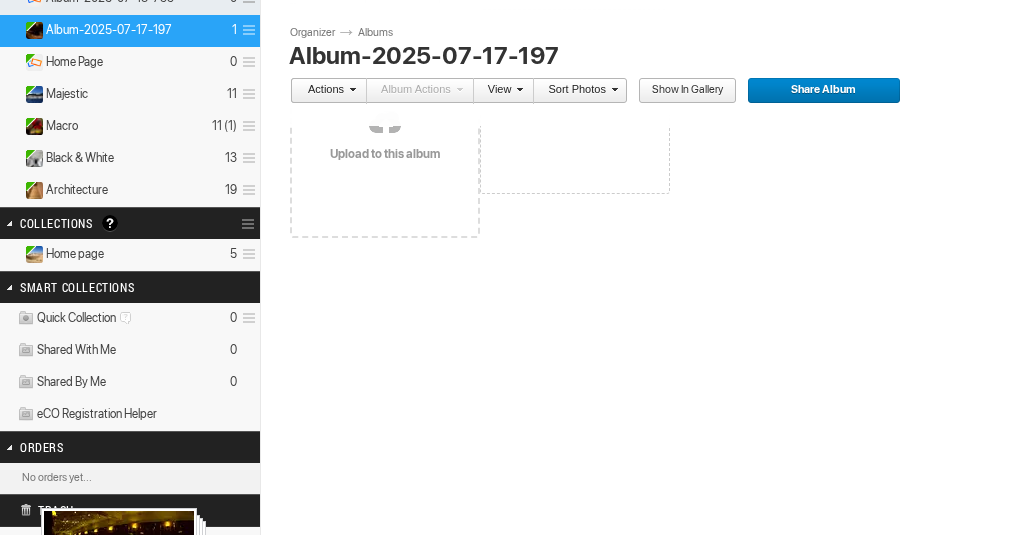 drag, startPoint x: 558, startPoint y: 147, endPoint x: 39, endPoint y: 508, distance: 632.2041 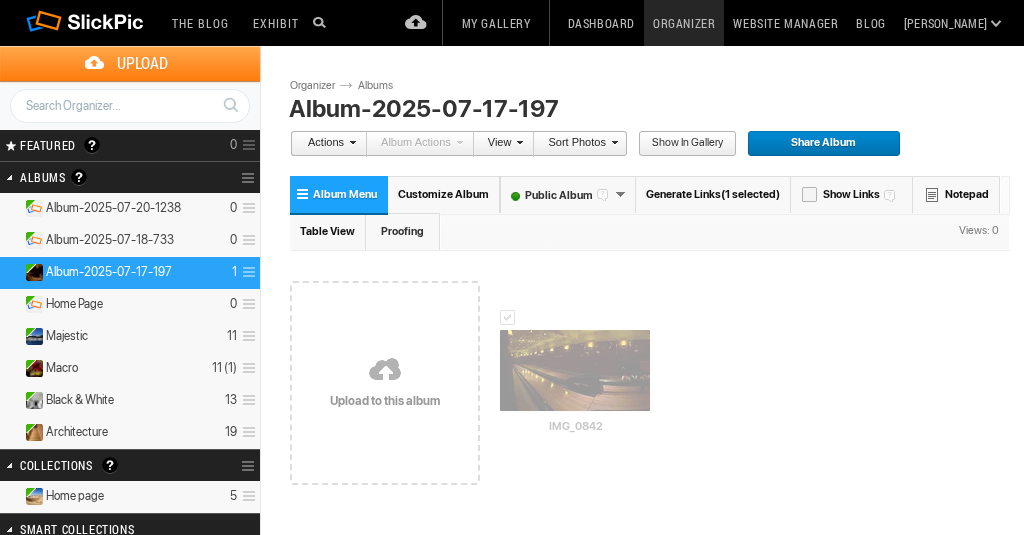 scroll, scrollTop: 0, scrollLeft: 0, axis: both 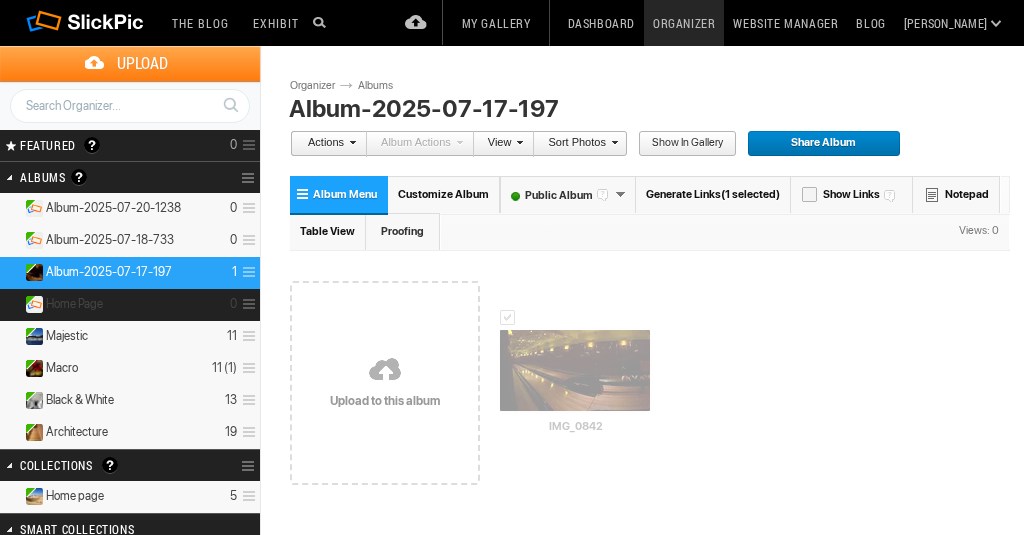 click on "Home Page" at bounding box center [74, 304] 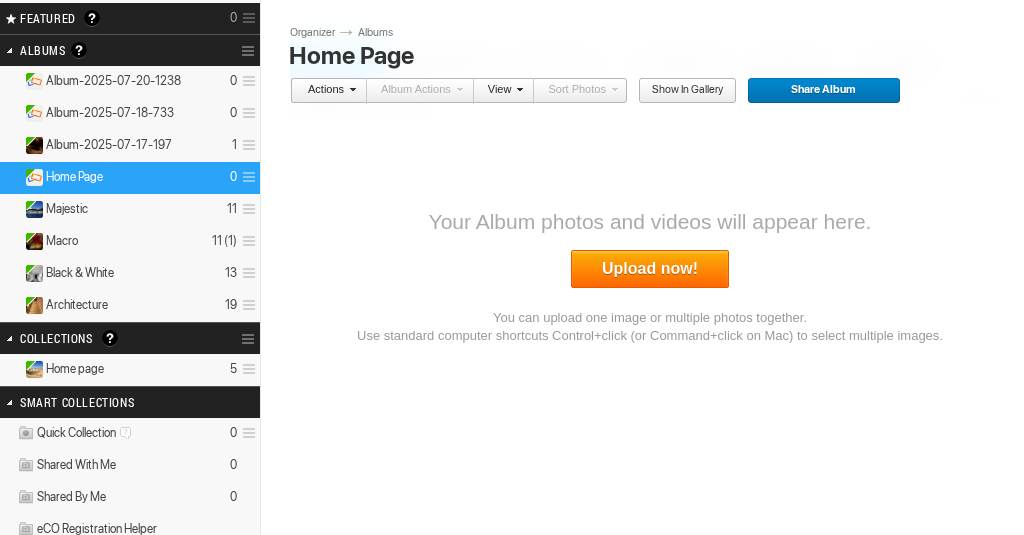 scroll, scrollTop: 126, scrollLeft: 0, axis: vertical 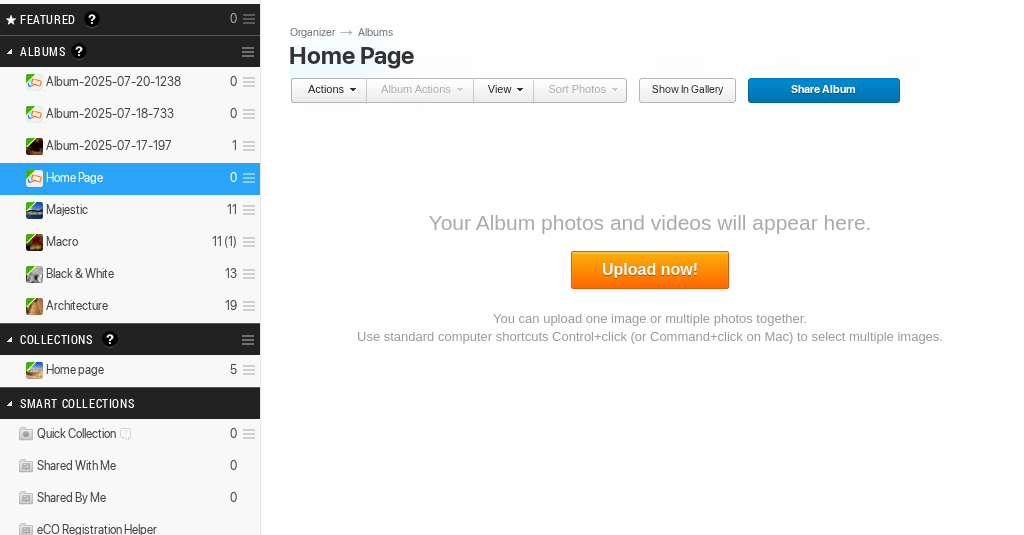 click on "Home page" at bounding box center (75, 370) 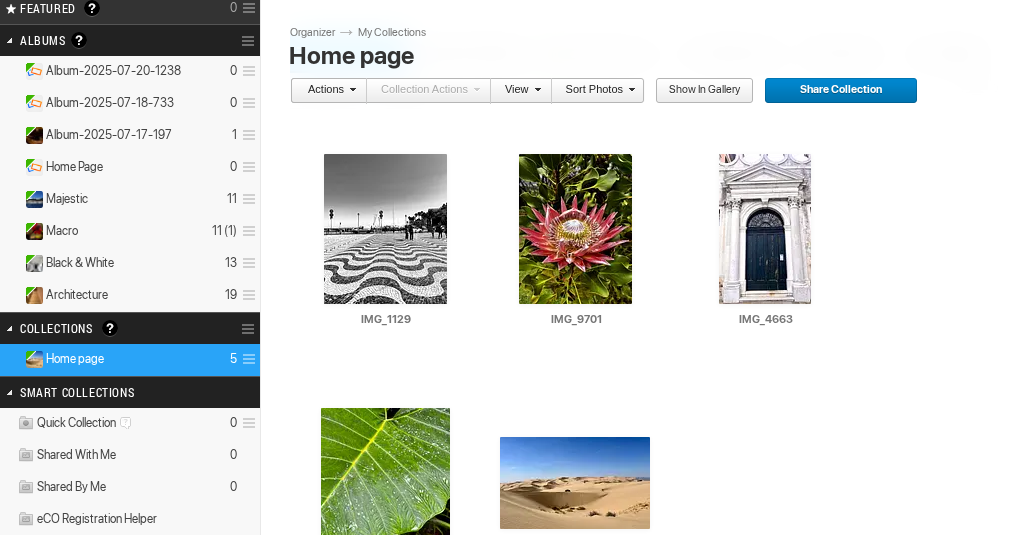 scroll, scrollTop: 135, scrollLeft: 0, axis: vertical 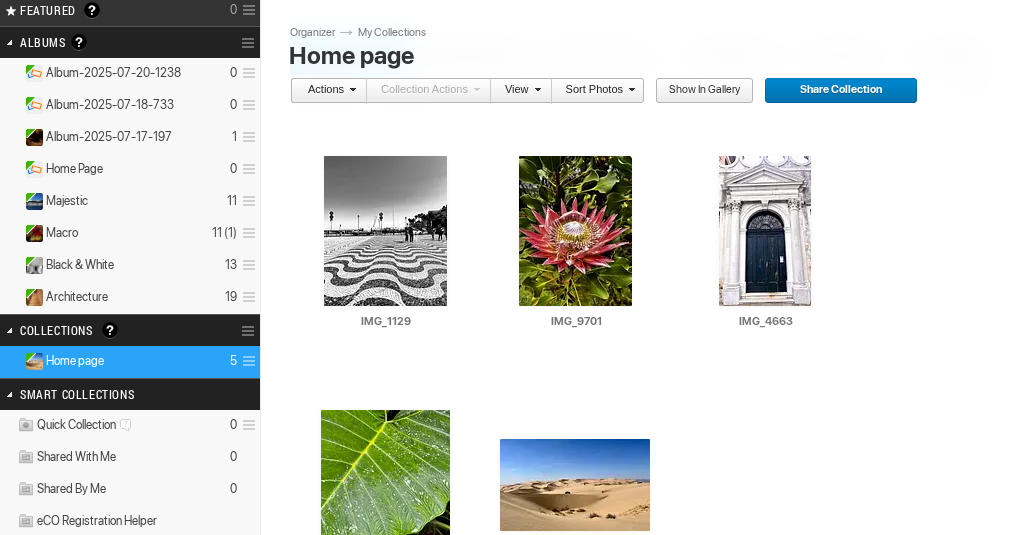 click on "My Collections
Home page" at bounding box center (371, 32) 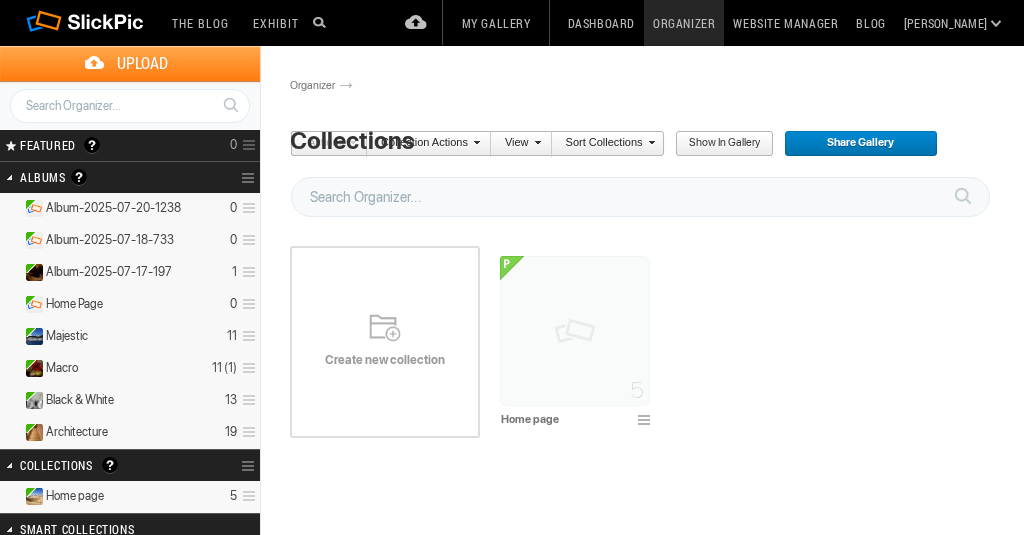 scroll, scrollTop: 0, scrollLeft: 0, axis: both 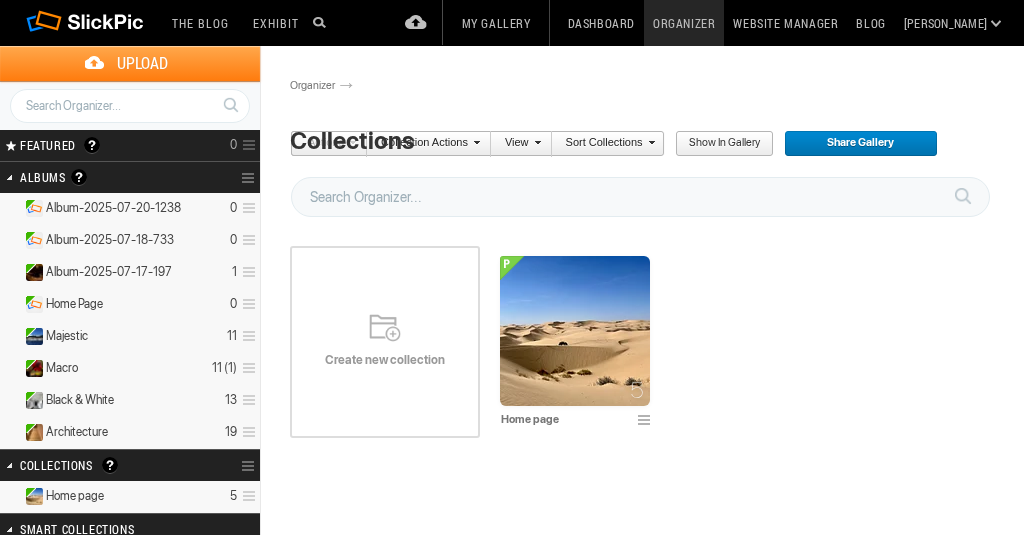 click on "My Gallery" at bounding box center (496, 23) 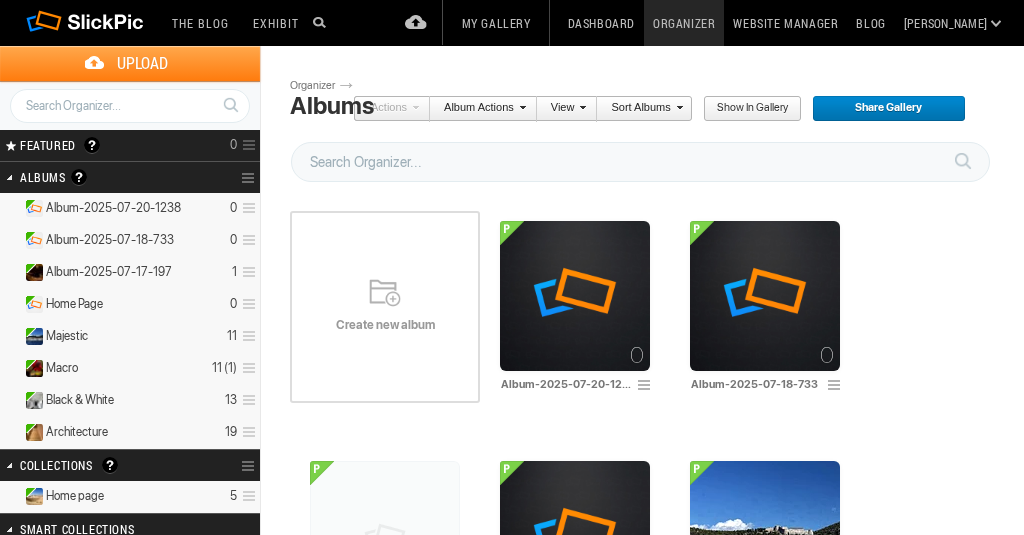 scroll, scrollTop: 0, scrollLeft: 0, axis: both 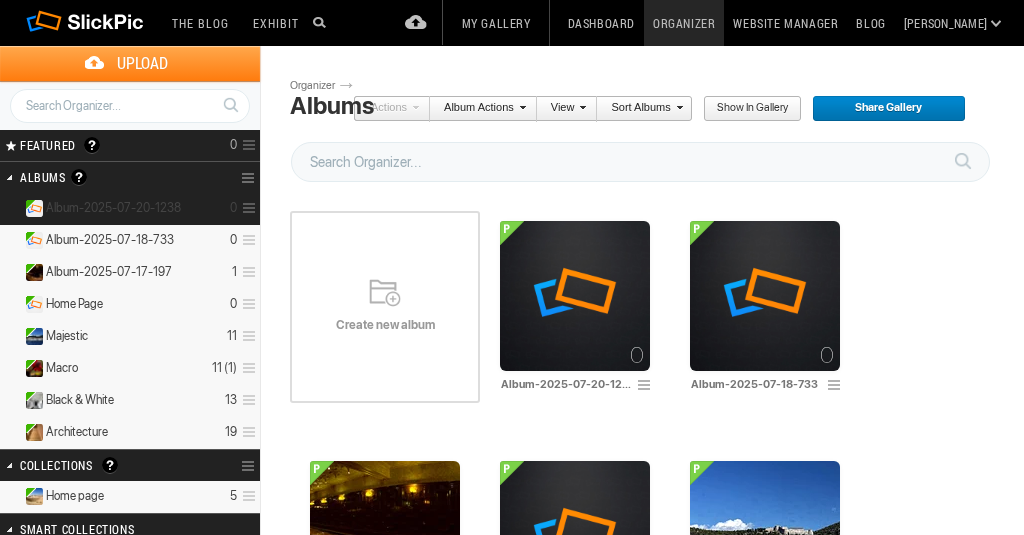 click at bounding box center [246, 208] 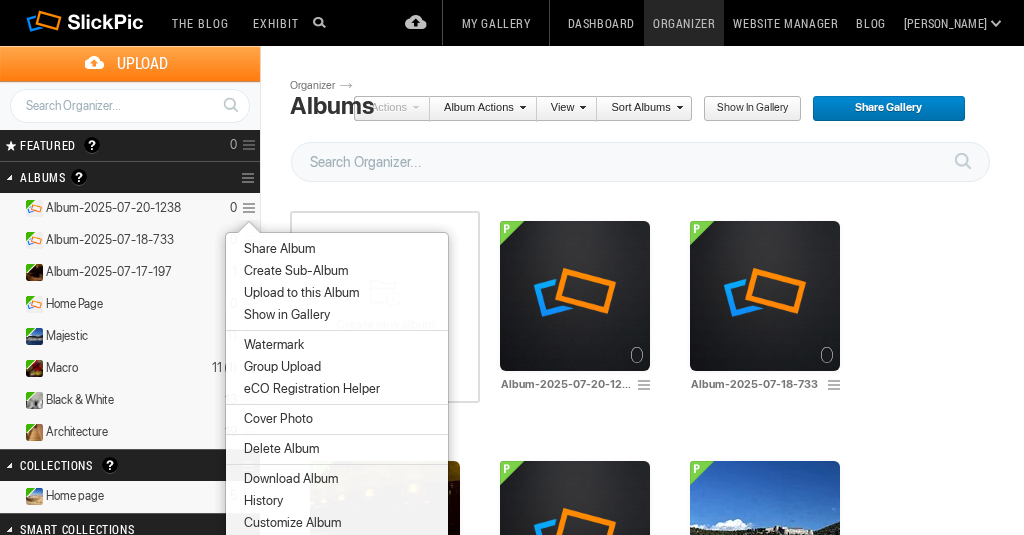 click on "Delete Album" at bounding box center (337, 449) 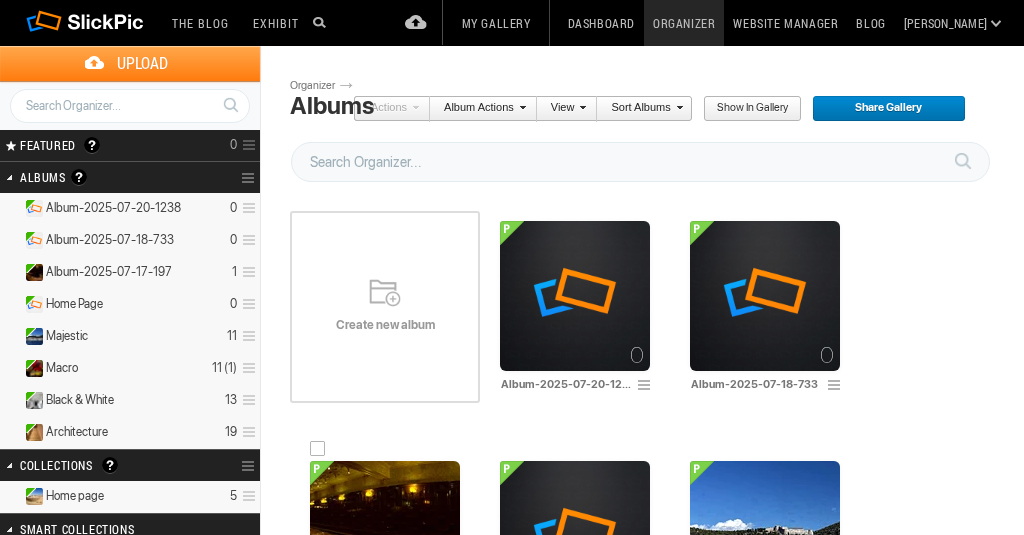 click at bounding box center (318, 449) 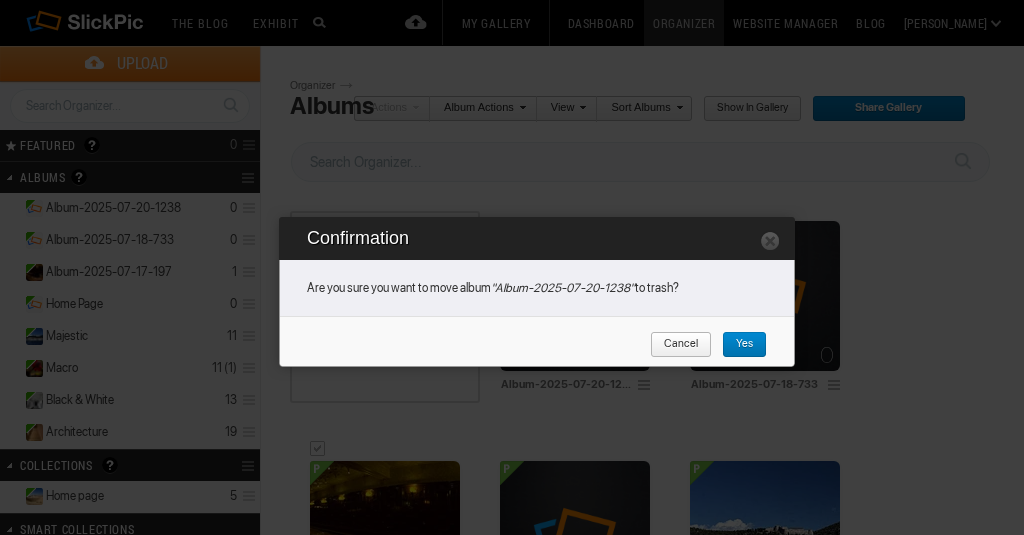 click on "Cancel" at bounding box center [674, 345] 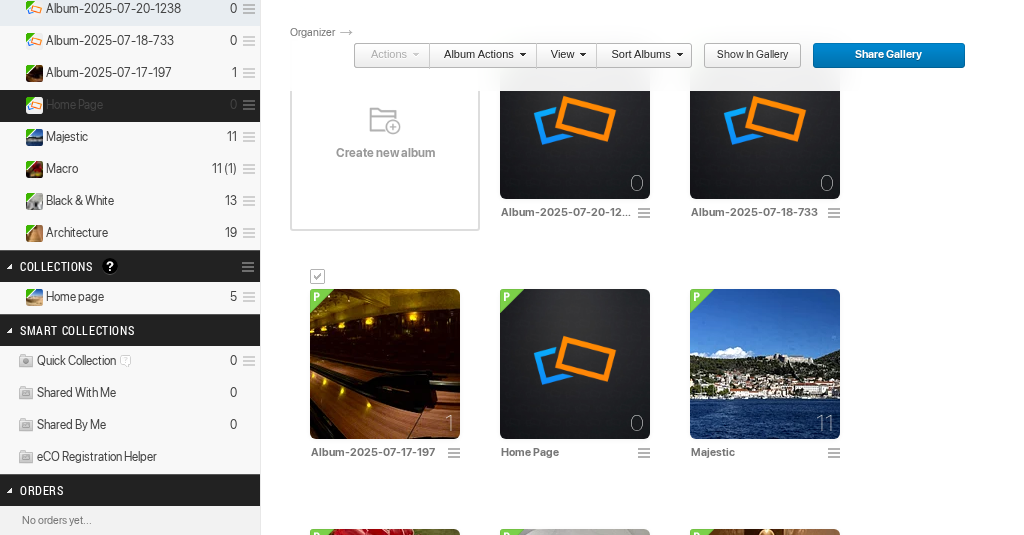 scroll, scrollTop: 204, scrollLeft: 0, axis: vertical 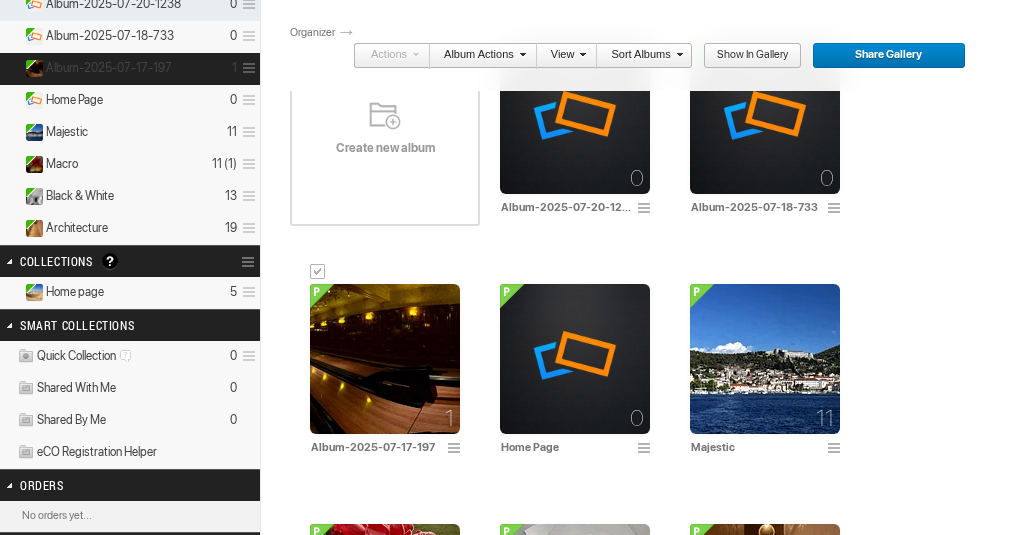 click at bounding box center (246, 68) 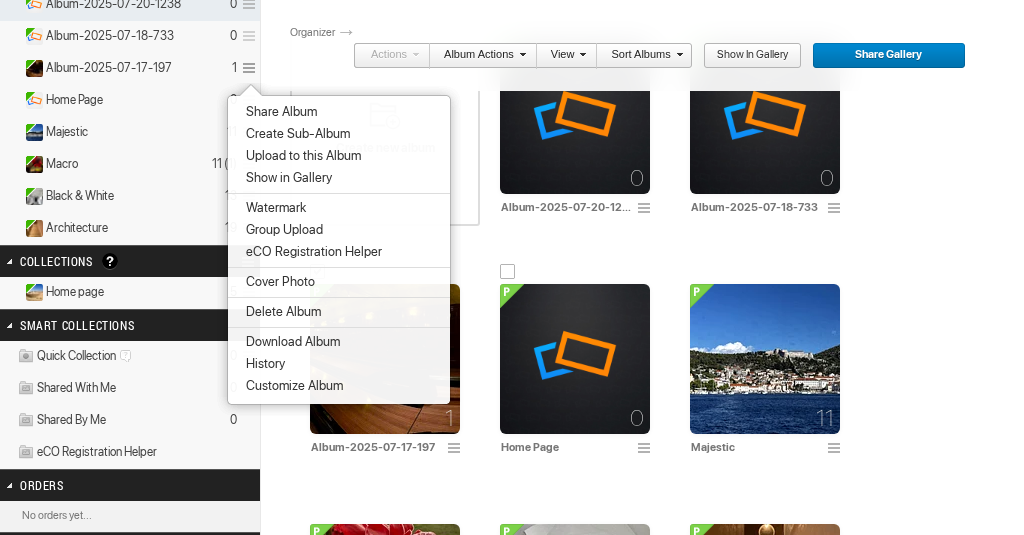click at bounding box center (508, 272) 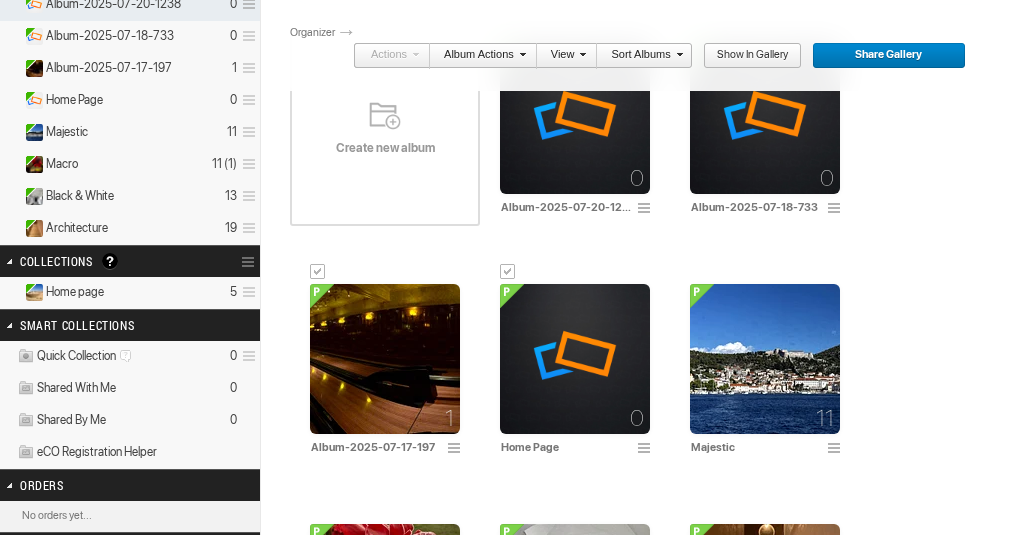 click on "0" at bounding box center [637, 178] 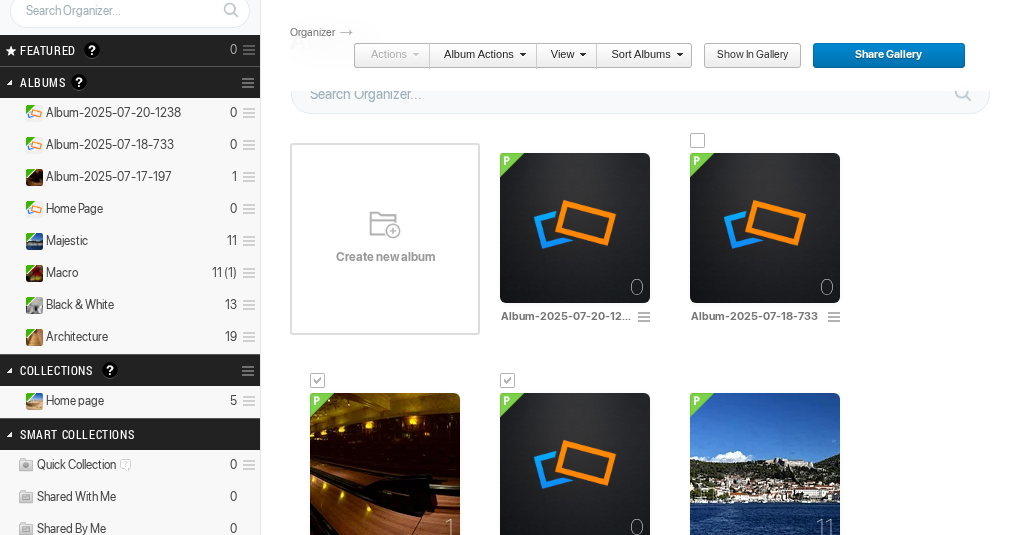 scroll, scrollTop: 88, scrollLeft: 0, axis: vertical 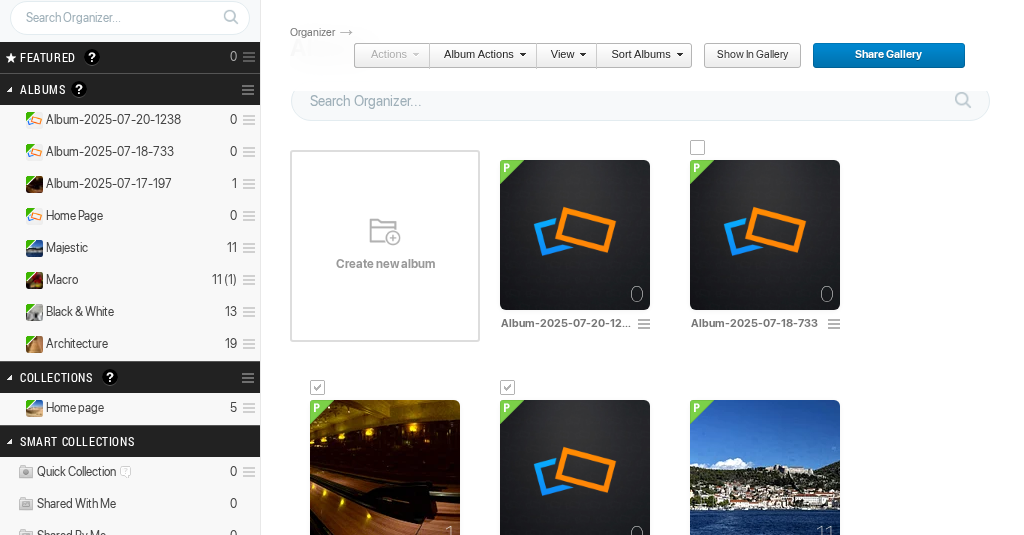 click at bounding box center [698, 148] 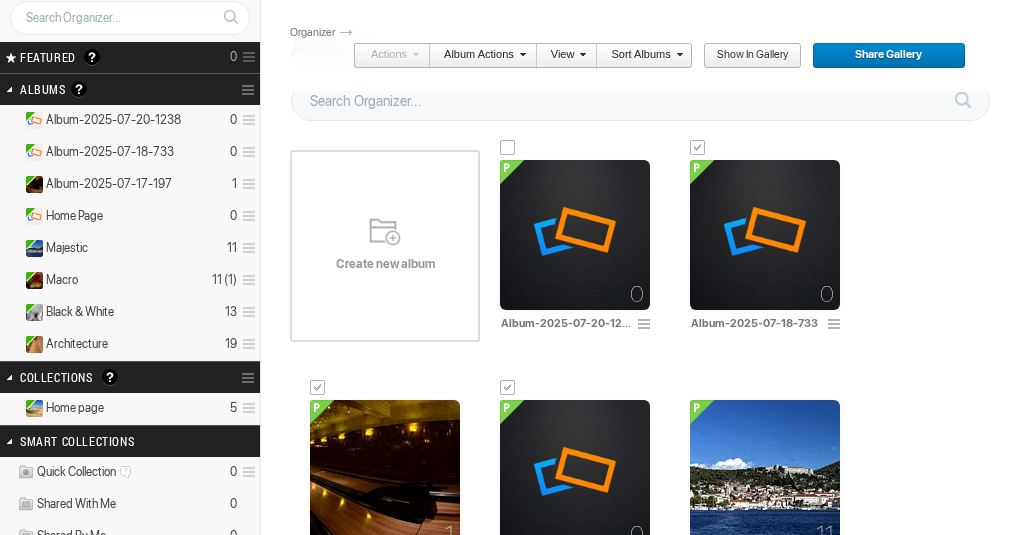 click at bounding box center [508, 148] 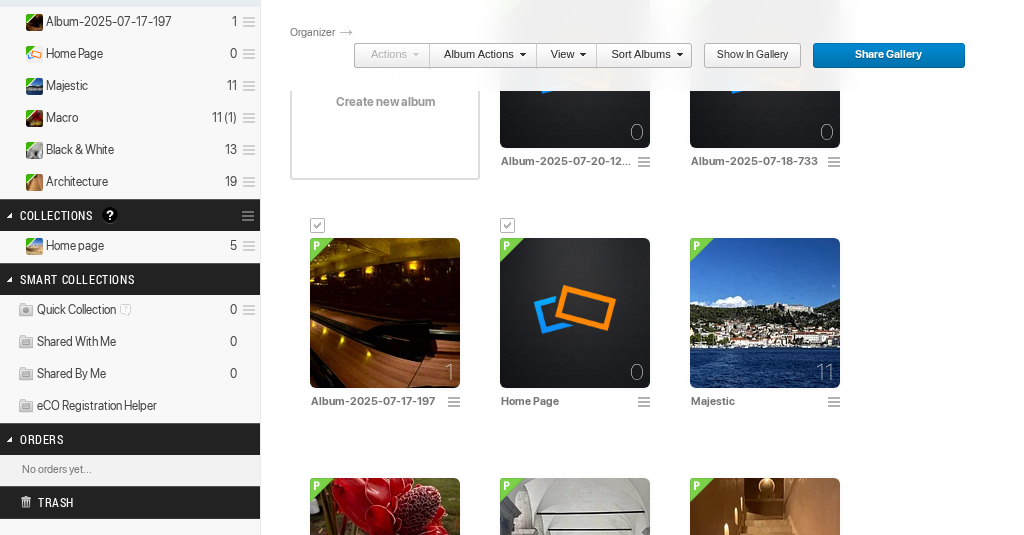 scroll, scrollTop: 252, scrollLeft: 0, axis: vertical 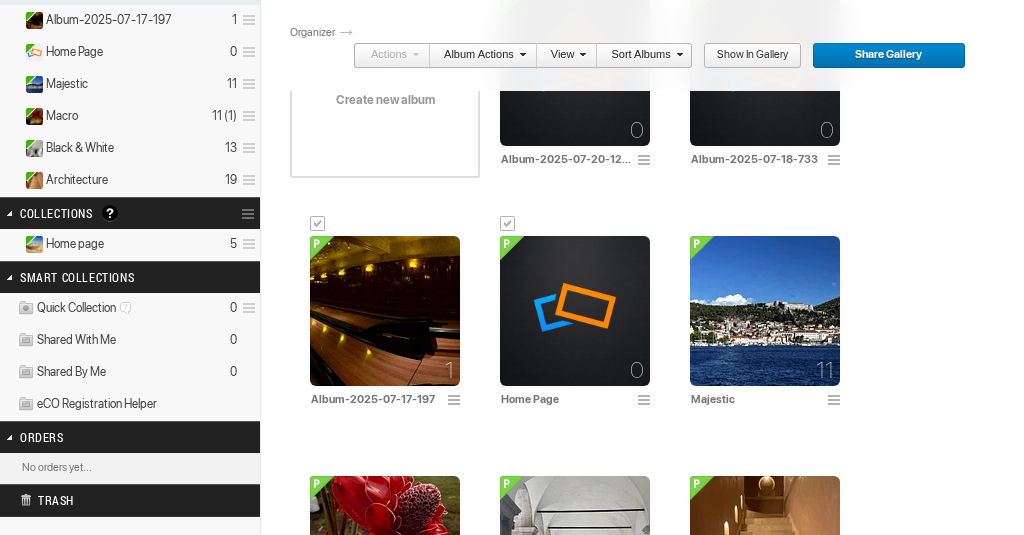 click at bounding box center (318, 224) 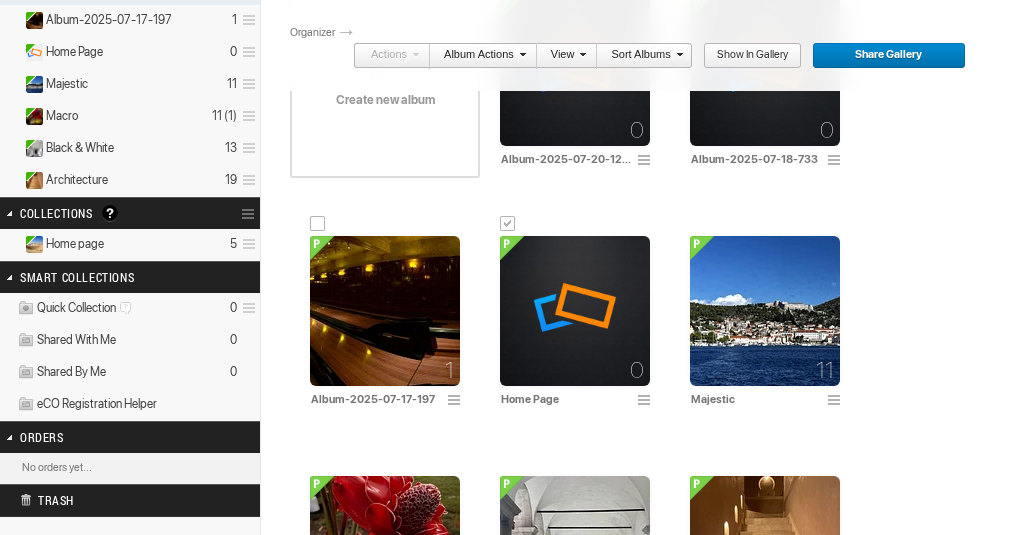 click at bounding box center [318, 224] 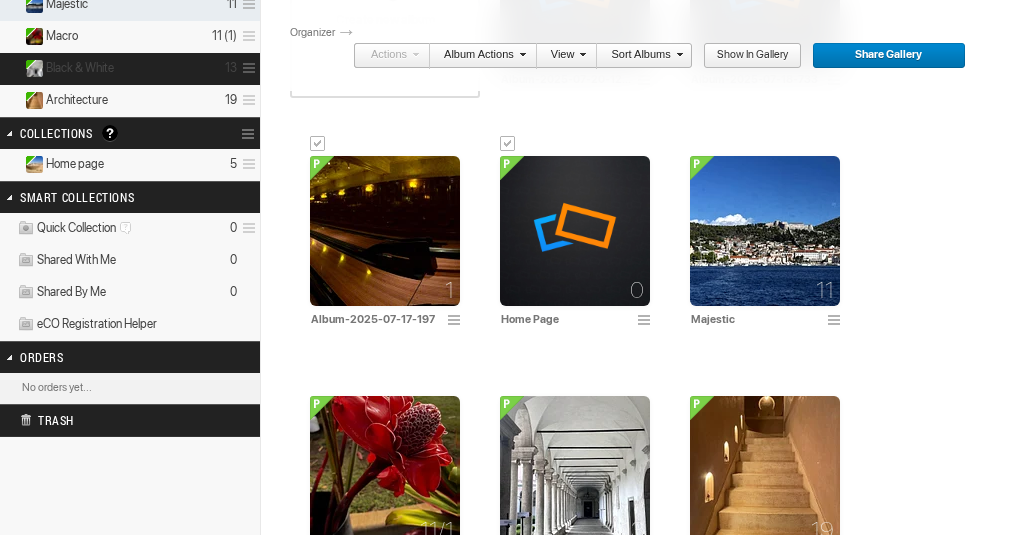 scroll, scrollTop: 331, scrollLeft: 0, axis: vertical 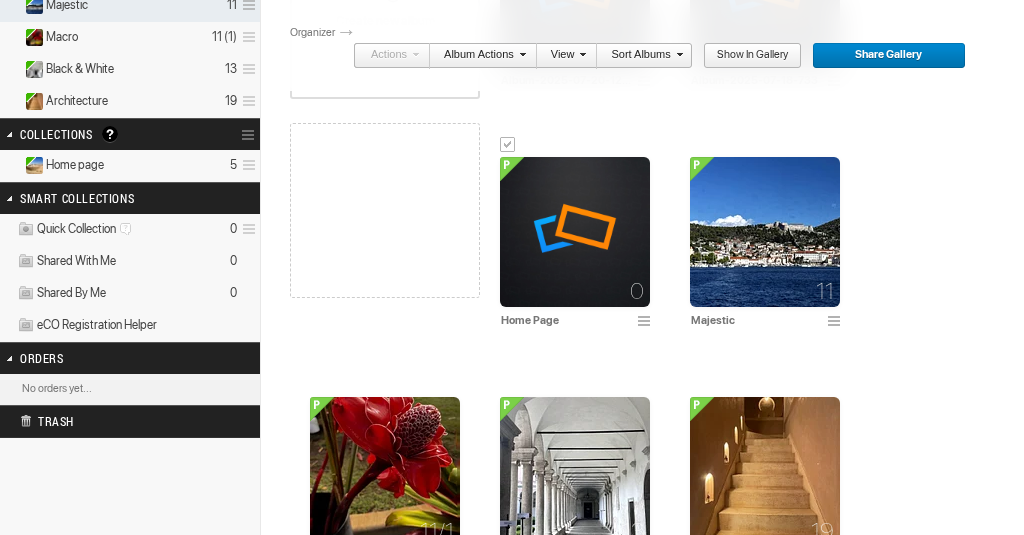 drag, startPoint x: 367, startPoint y: 204, endPoint x: 79, endPoint y: 263, distance: 293.9813 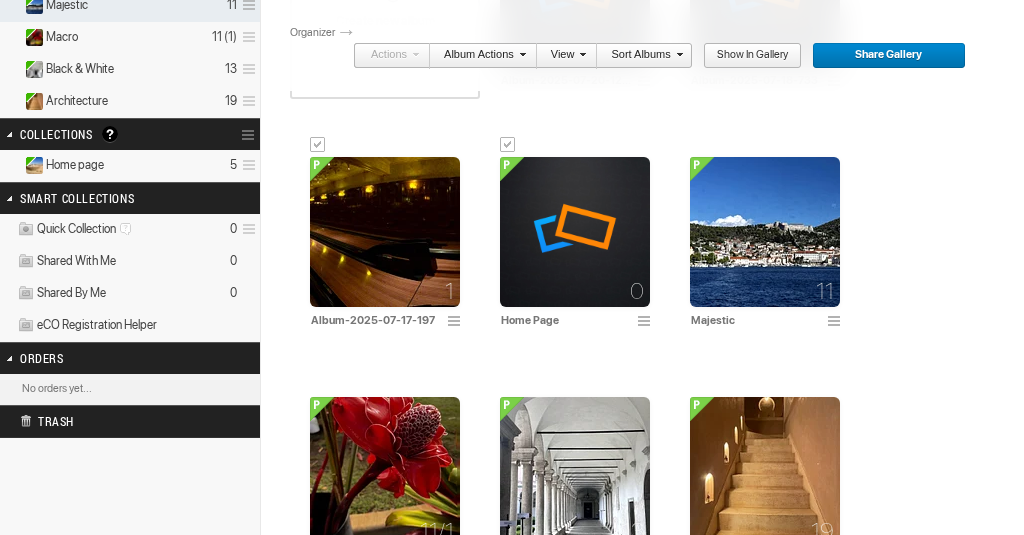 click at bounding box center (457, 322) 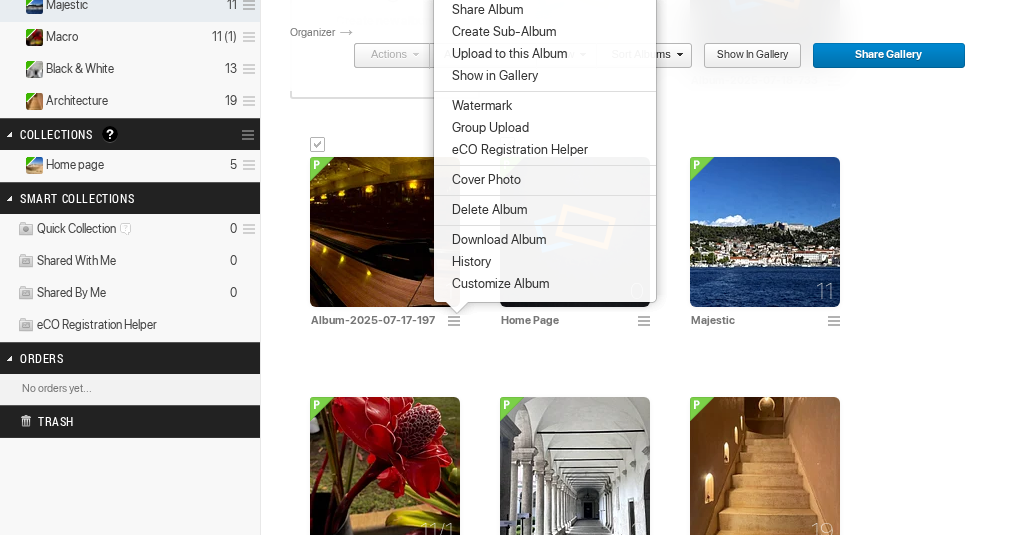 click on "Customize Album" at bounding box center (497, 284) 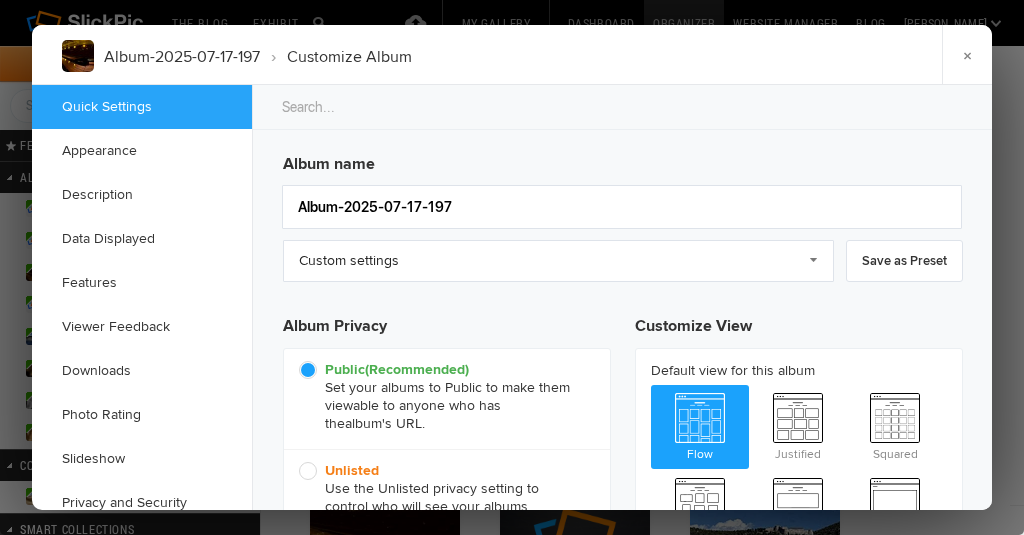 scroll, scrollTop: 0, scrollLeft: 0, axis: both 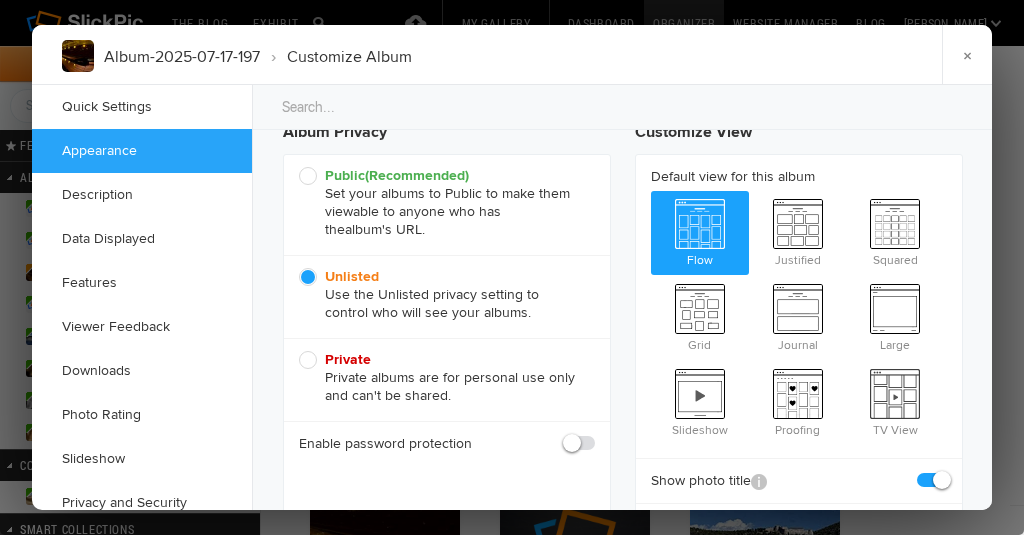 click on "Private  Private albums are for personal use only and can't be shared." 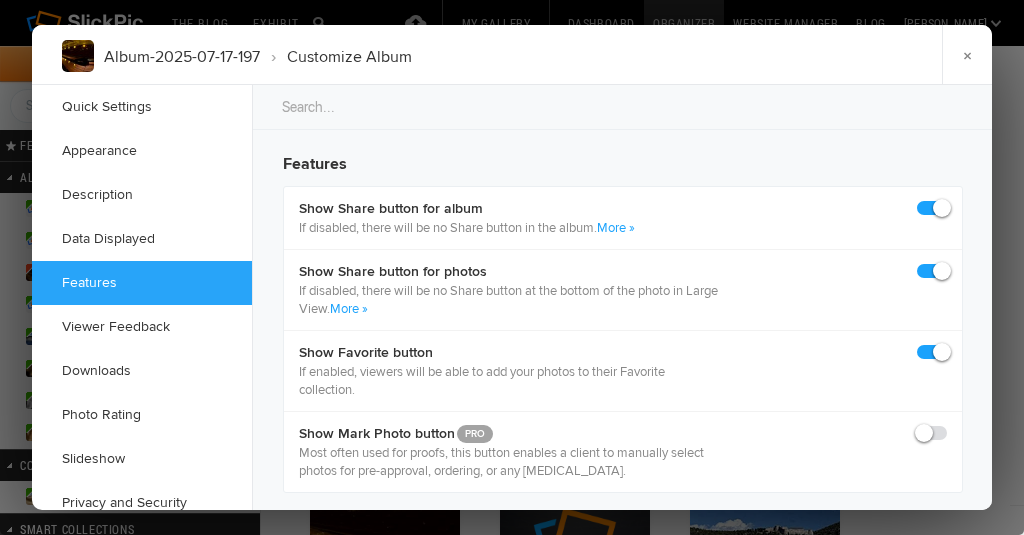 scroll, scrollTop: 2422, scrollLeft: 0, axis: vertical 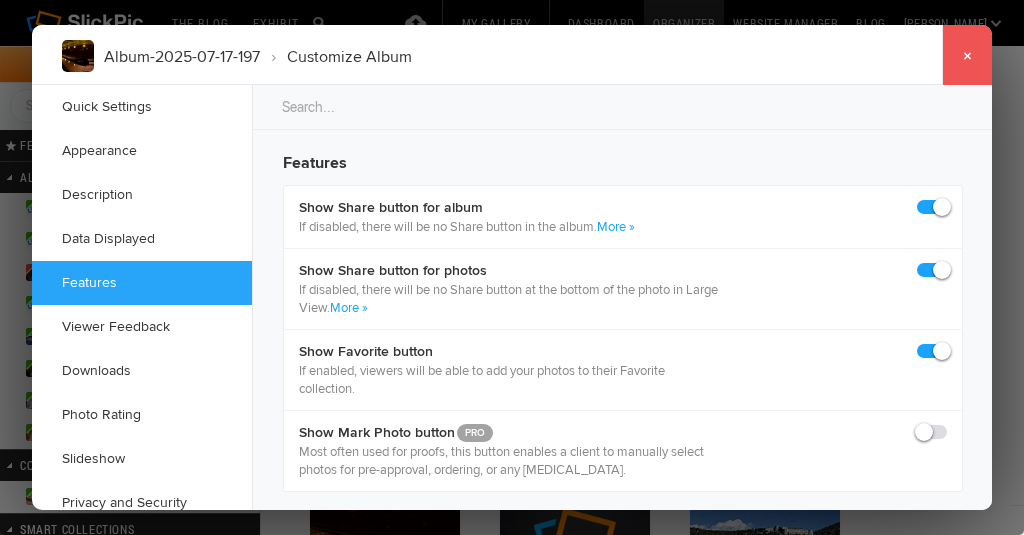 click on "×" 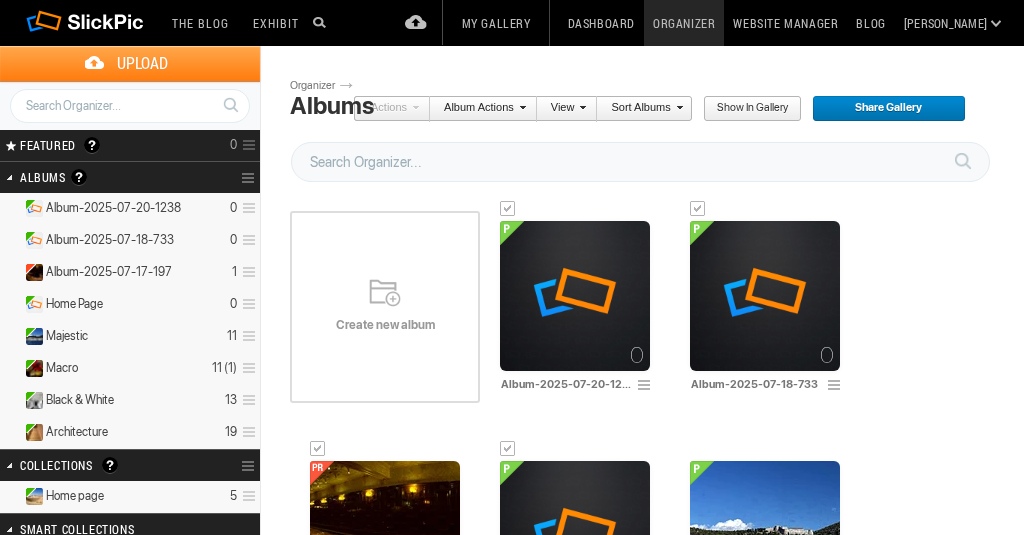 click at bounding box center [647, 386] 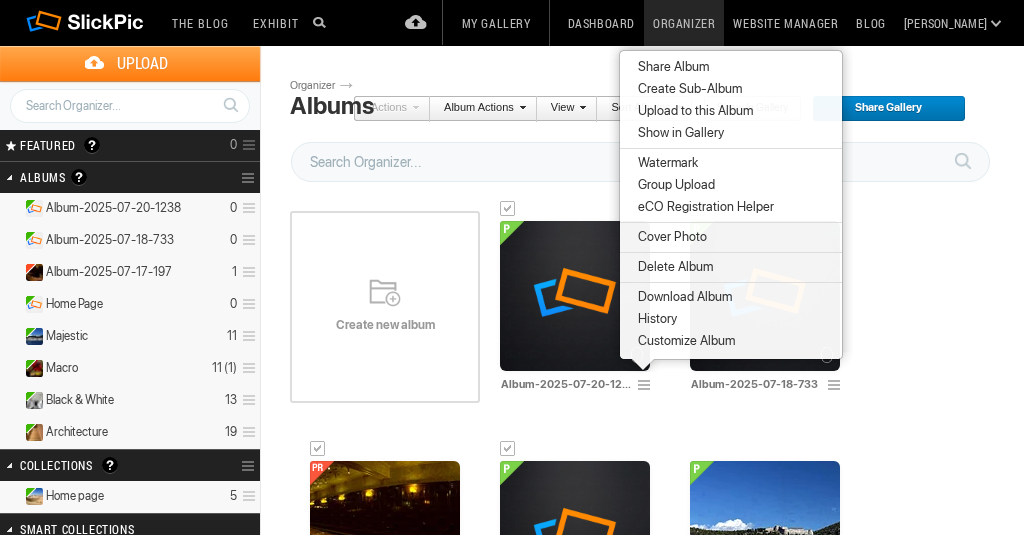 click on "Customize Album" at bounding box center [683, 341] 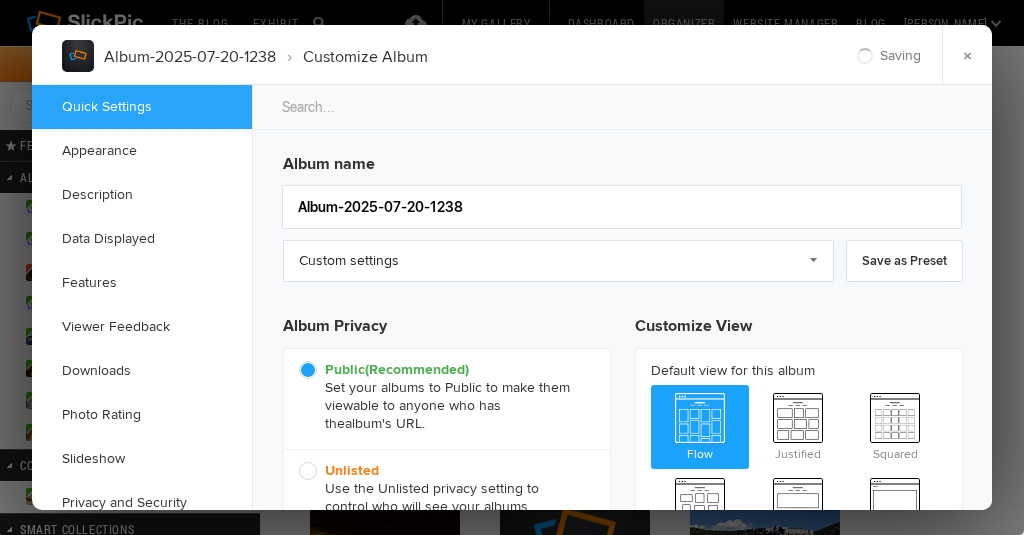 scroll, scrollTop: 0, scrollLeft: 0, axis: both 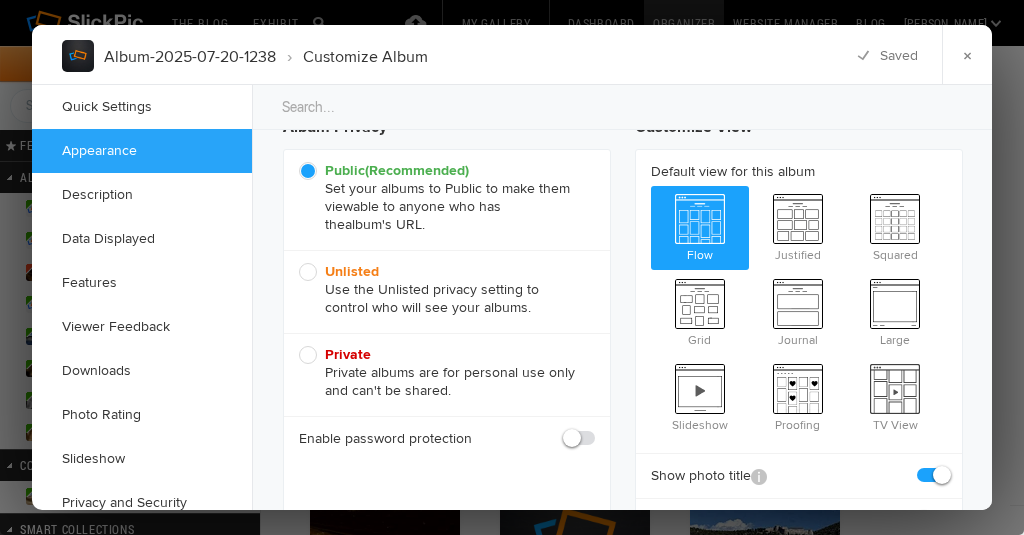 click on "Private  Private albums are for personal use only and can't be shared." 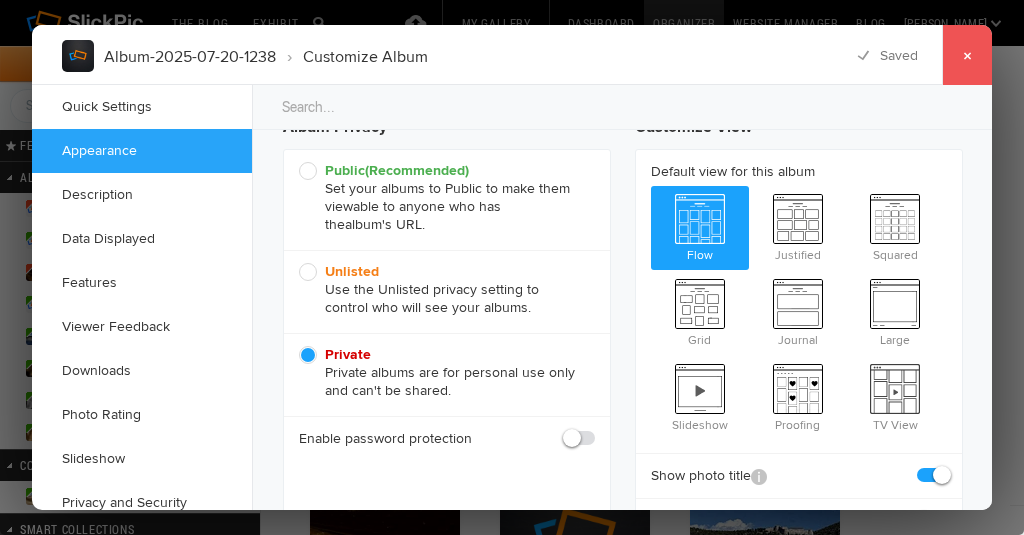 click on "×" 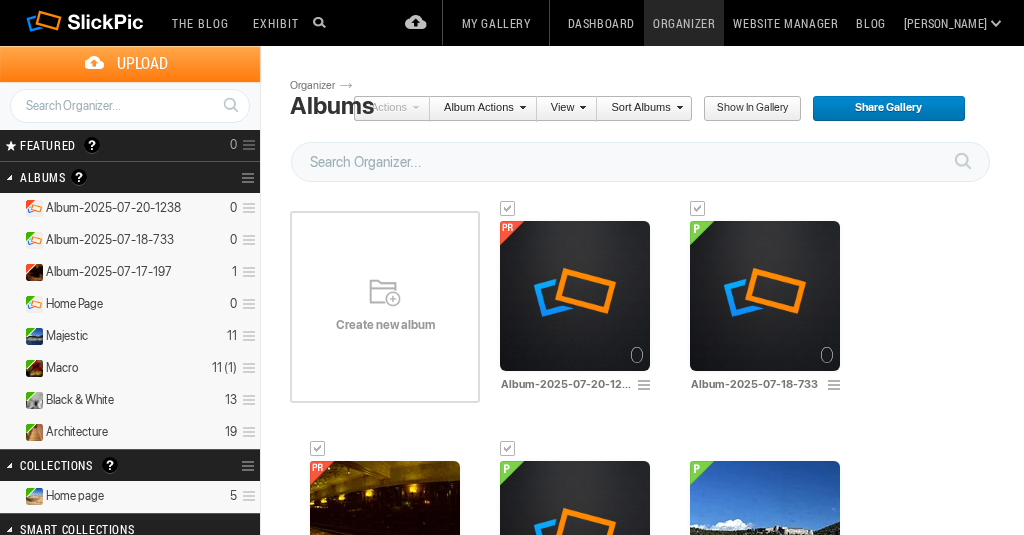click on "Upload
Get Adobe® Lightroom® plug-in  here
Search
FEATURED GALLERY Visible Invisible
Your Featured Gallery is the place to showcase the very best photos from your public albums.  Here you can even display photos from your Unlisted albums.
Benefits of the Featured Gallery:
It shows all of your best photos in one place, it’s a mini-portfolio for your gallery!
It’s good for SEO (Search Engine Optimization)
It might be accepted to the SlickPic Exhibit: SlickPic's team of curators look through your Featured Gallery and might even add a photo that they love to be displayed on the SlickPic Exhibit. These selected photos might also be displayed on SlickPic social media accounts like Facebook, Instagram, etc with photo credits to you. That provides you SEO "backlink".  Please see Terms of Use.
0" at bounding box center [512, 81] 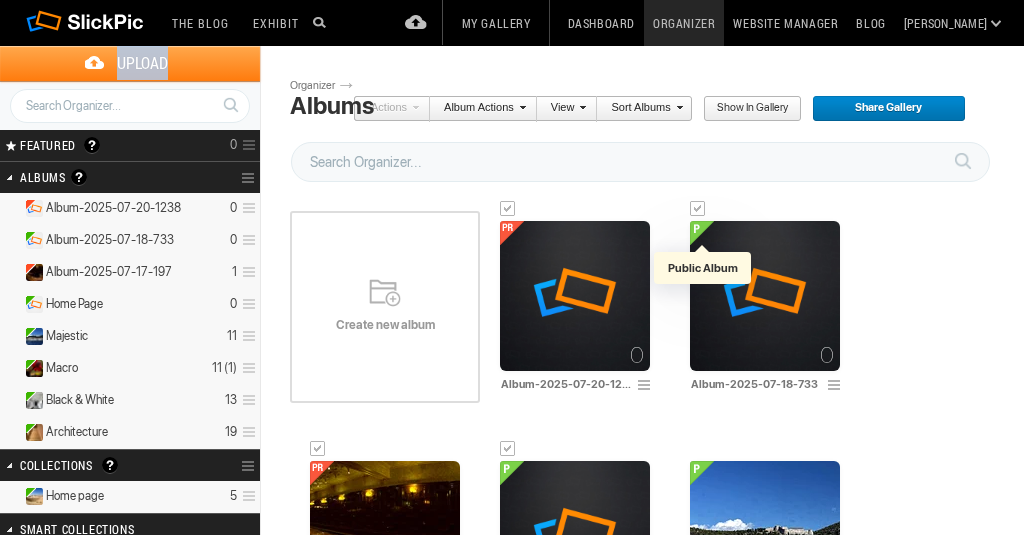 click at bounding box center [702, 233] 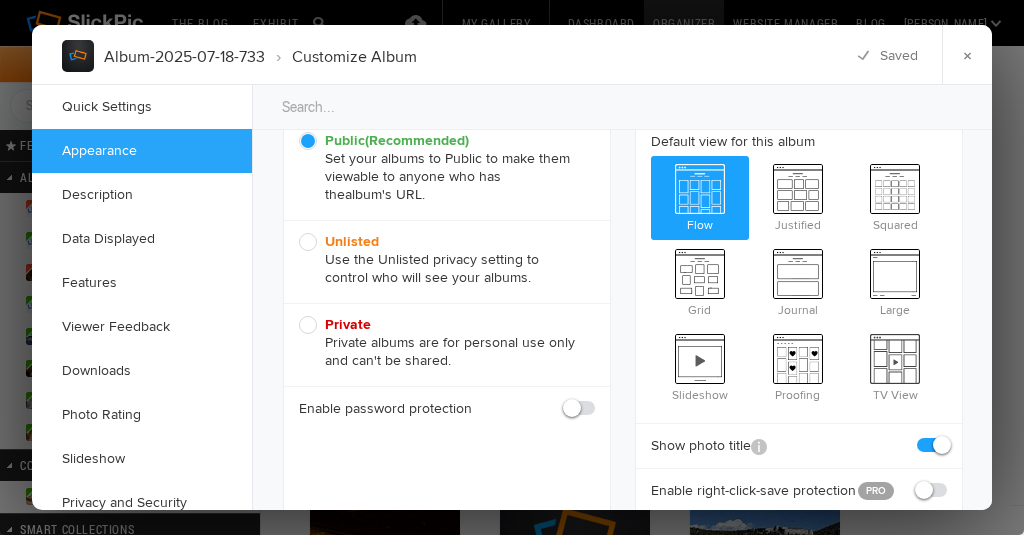 scroll, scrollTop: 228, scrollLeft: 0, axis: vertical 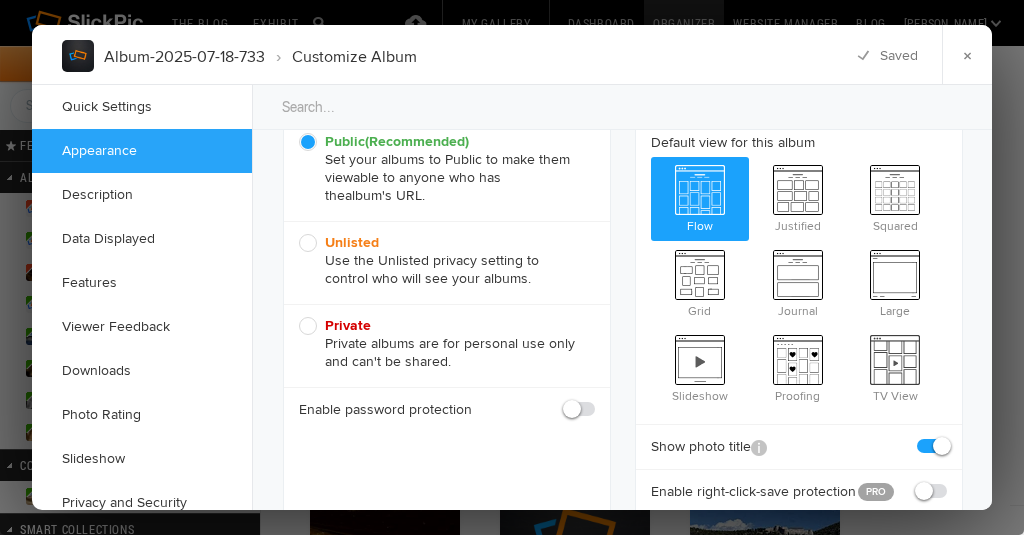 click on "Private  Private albums are for personal use only and can't be shared." 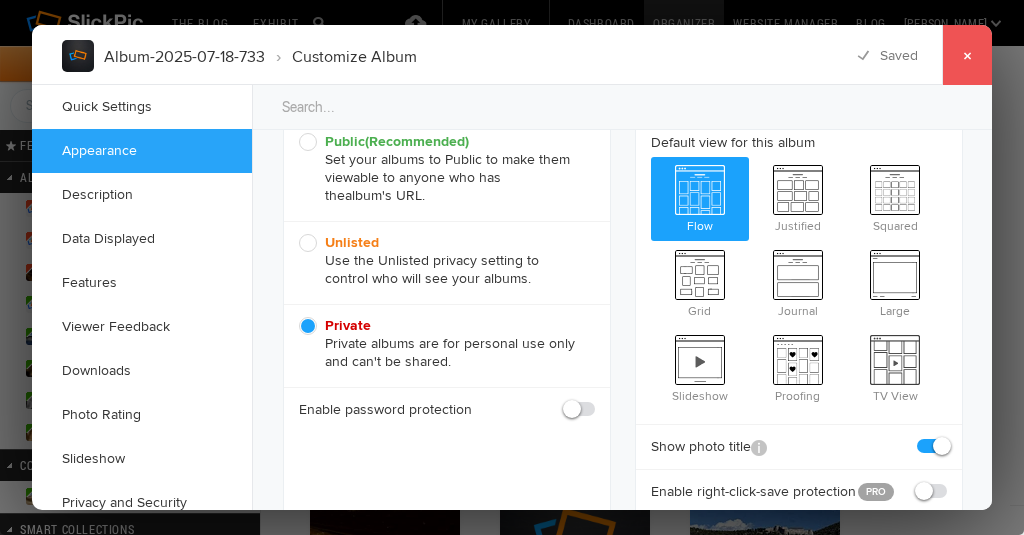 click on "×" 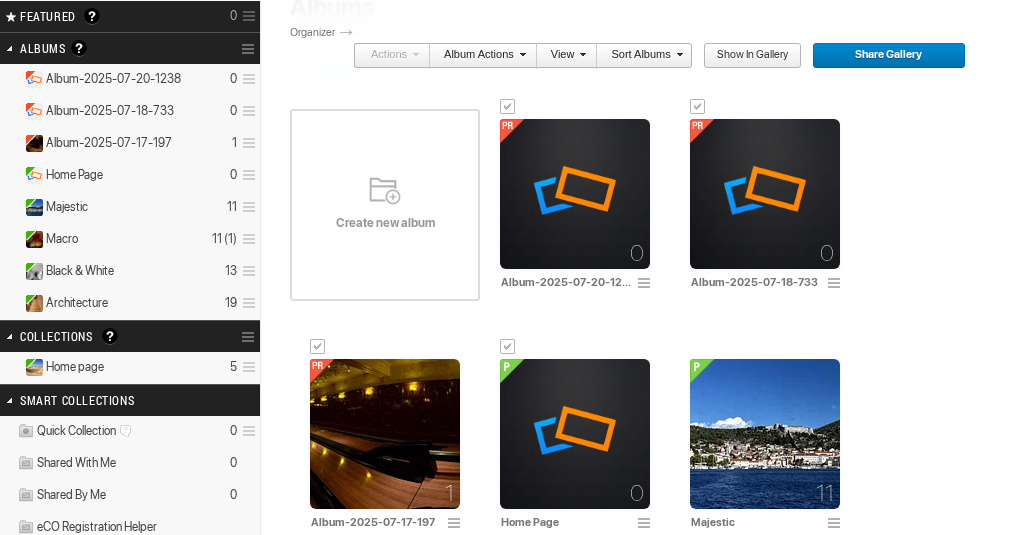 scroll, scrollTop: 181, scrollLeft: 0, axis: vertical 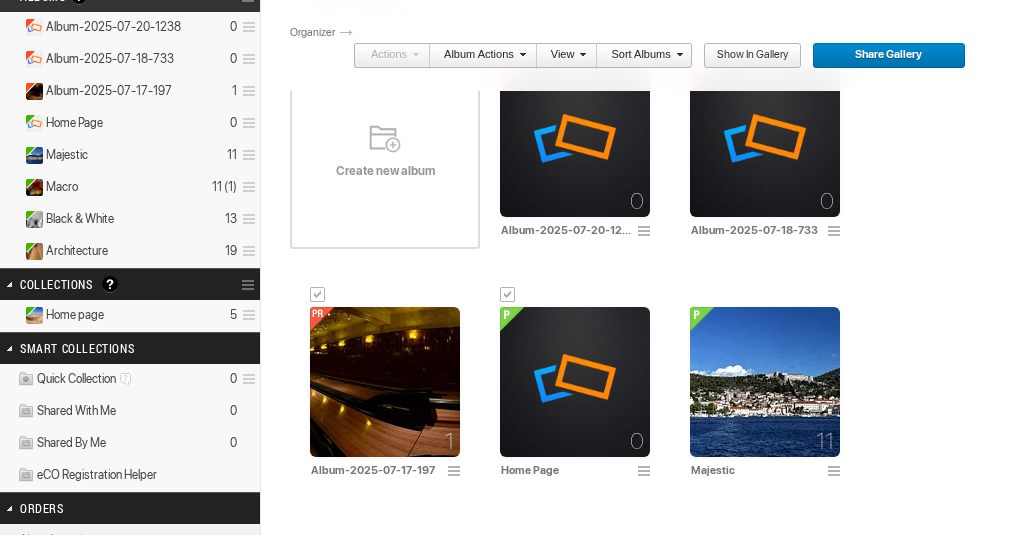 click at bounding box center [575, 382] 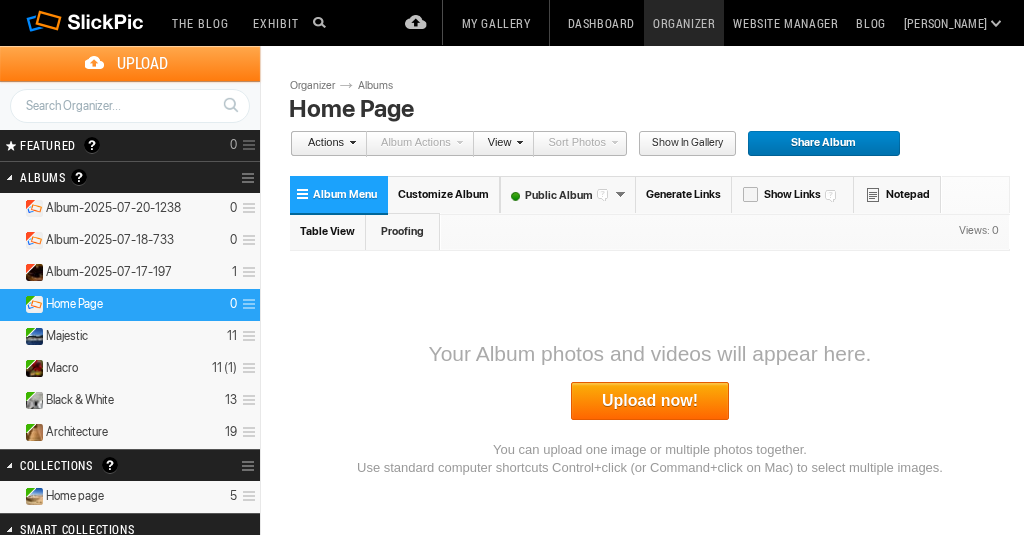 scroll, scrollTop: 0, scrollLeft: 0, axis: both 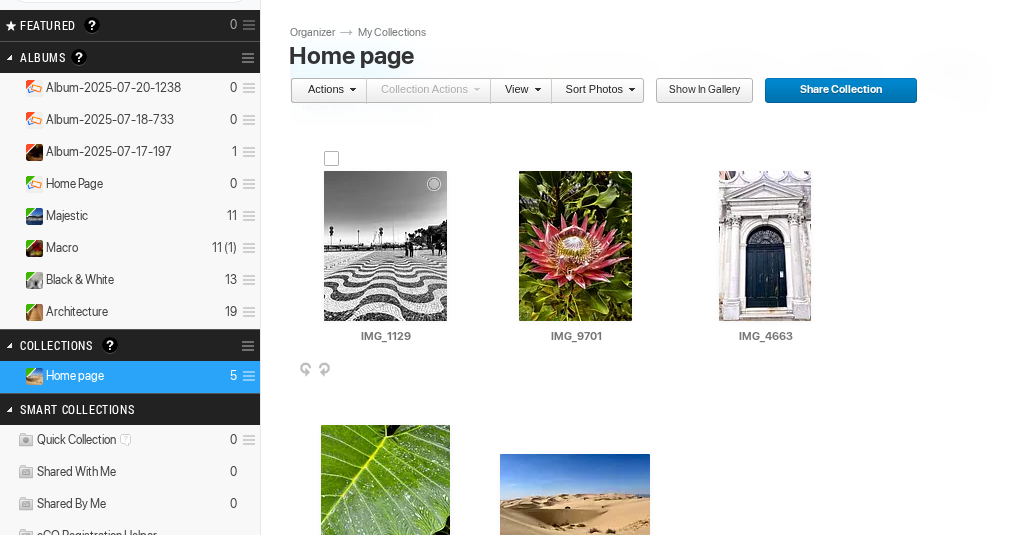 click at bounding box center [385, 246] 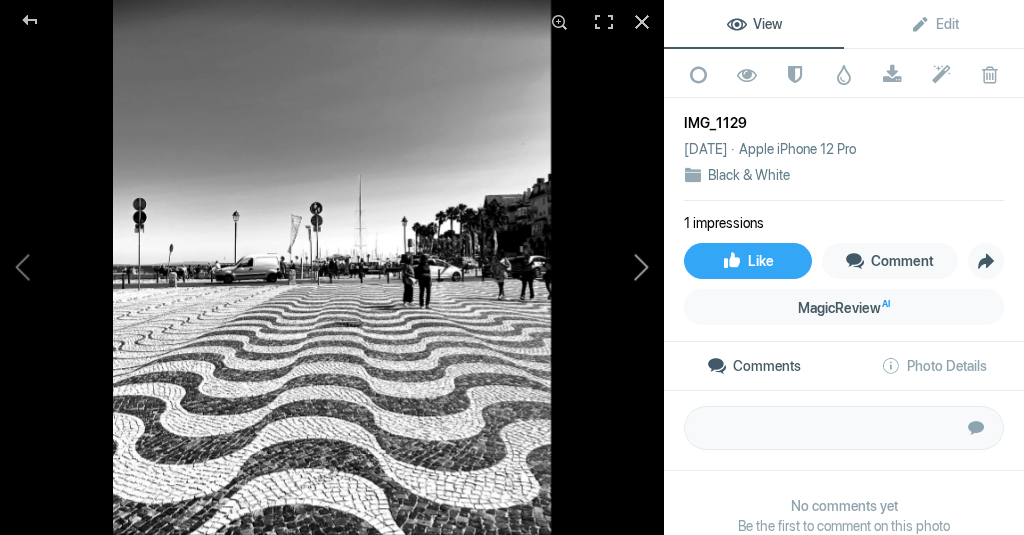 click 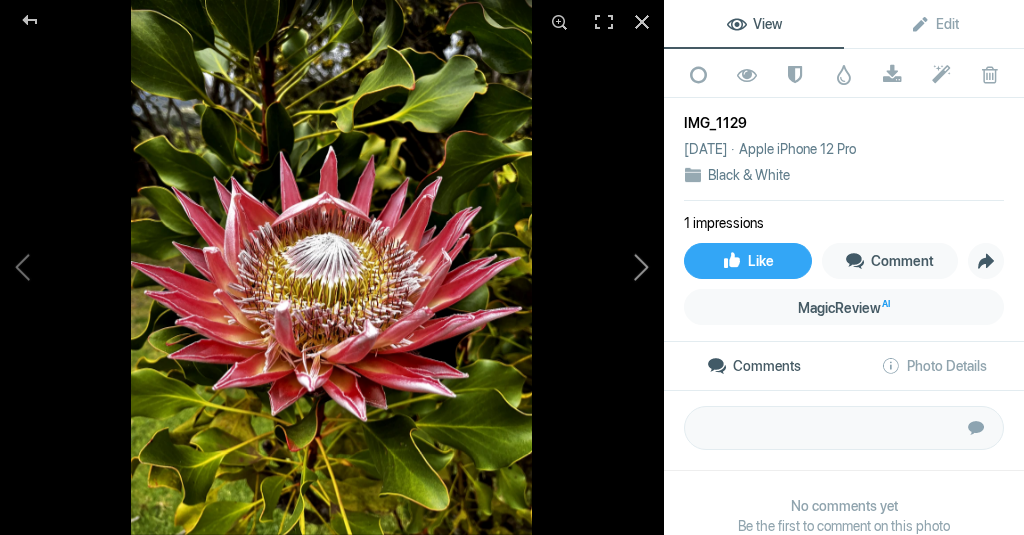 click 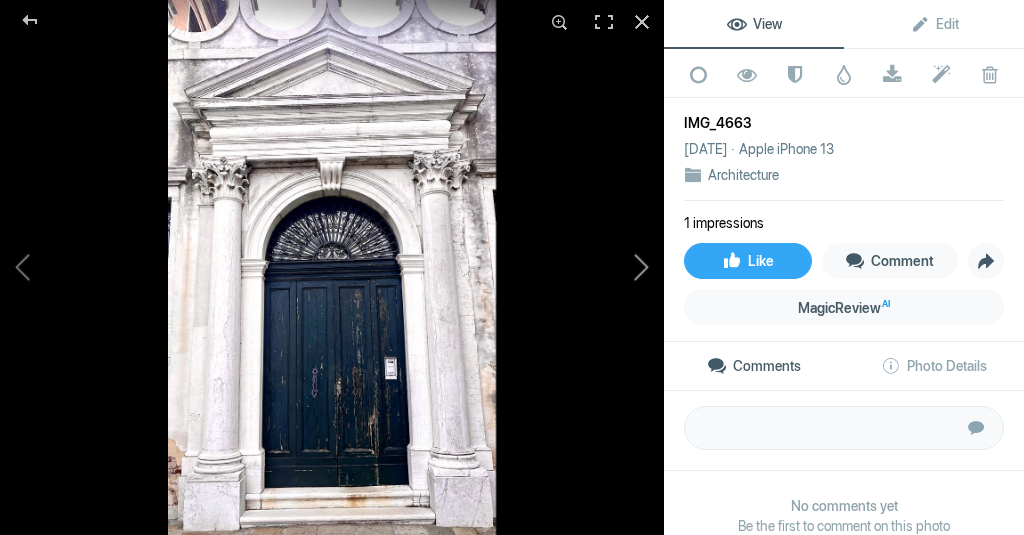 click 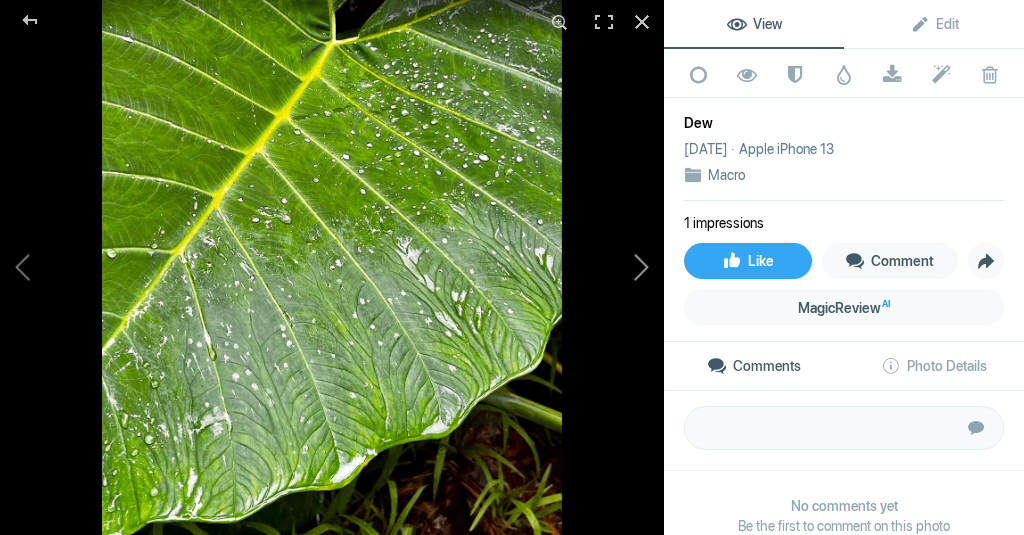 click 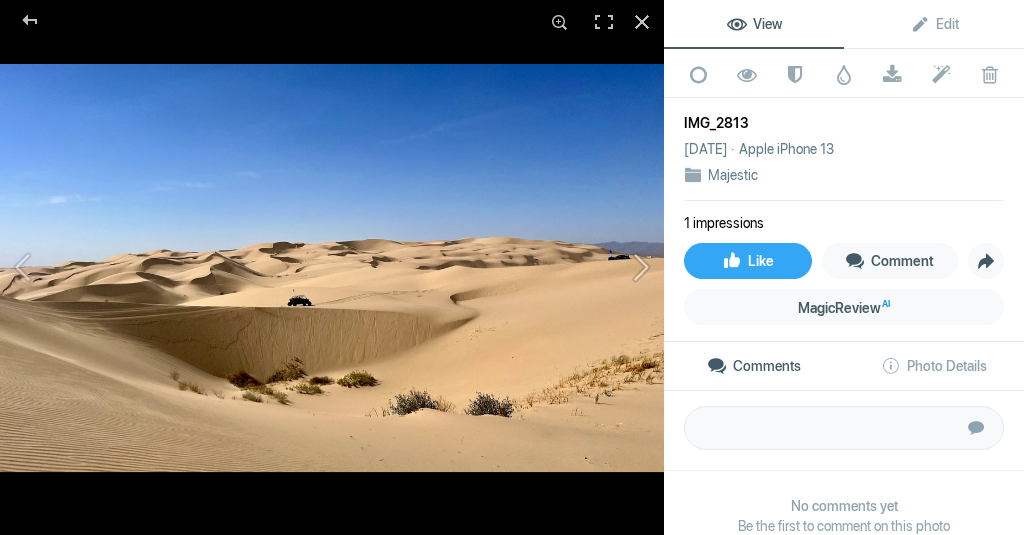 click 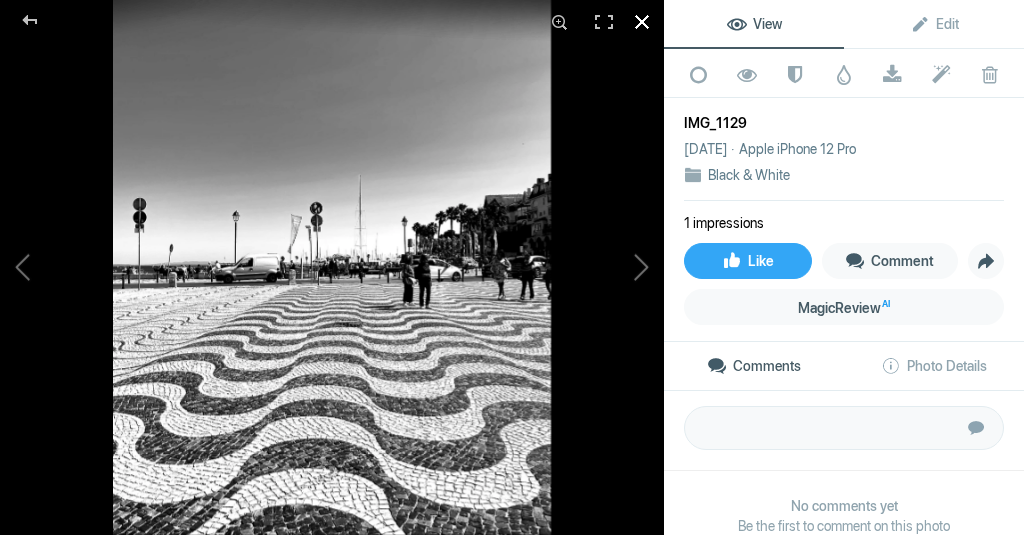click 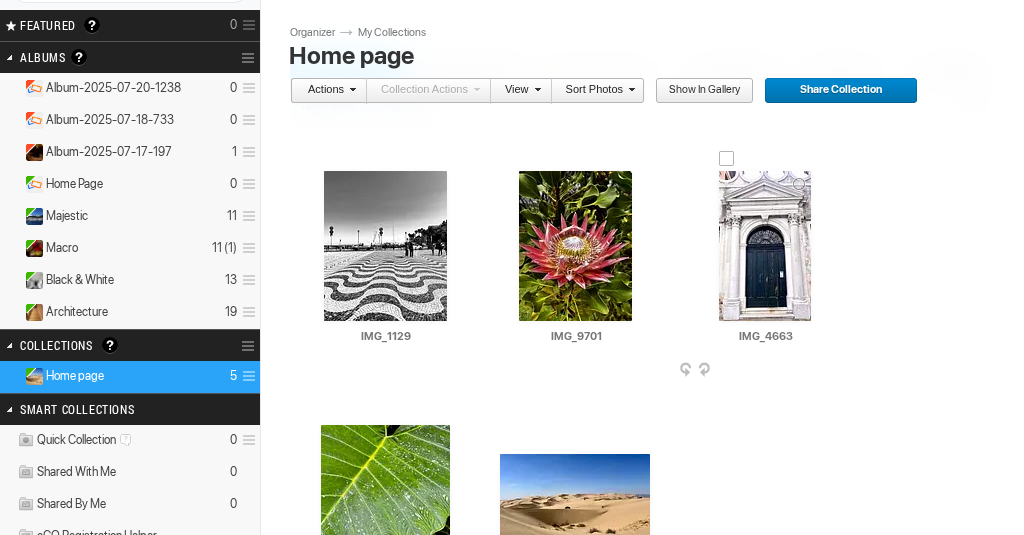 click on "IMG_4663" at bounding box center [766, 336] 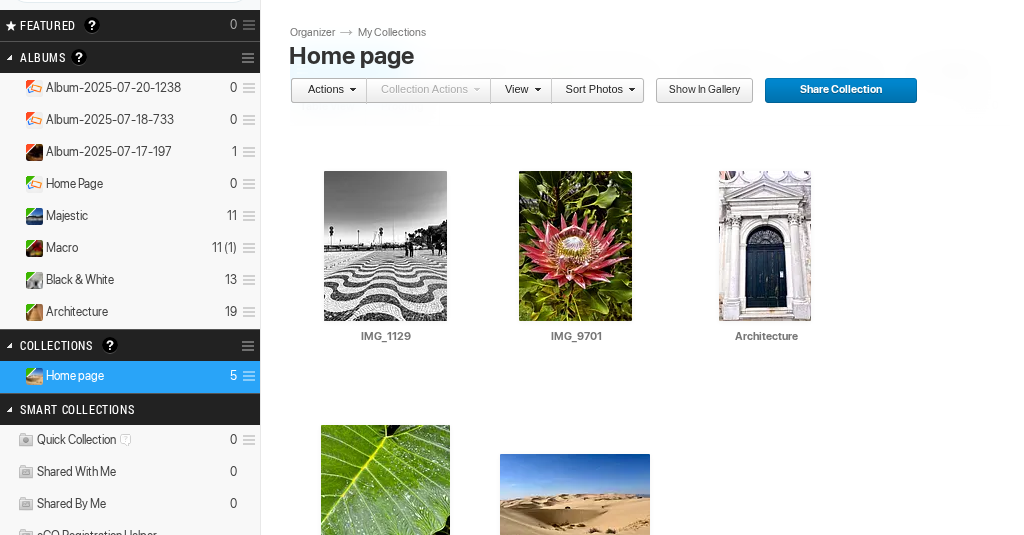 type on "Architecture" 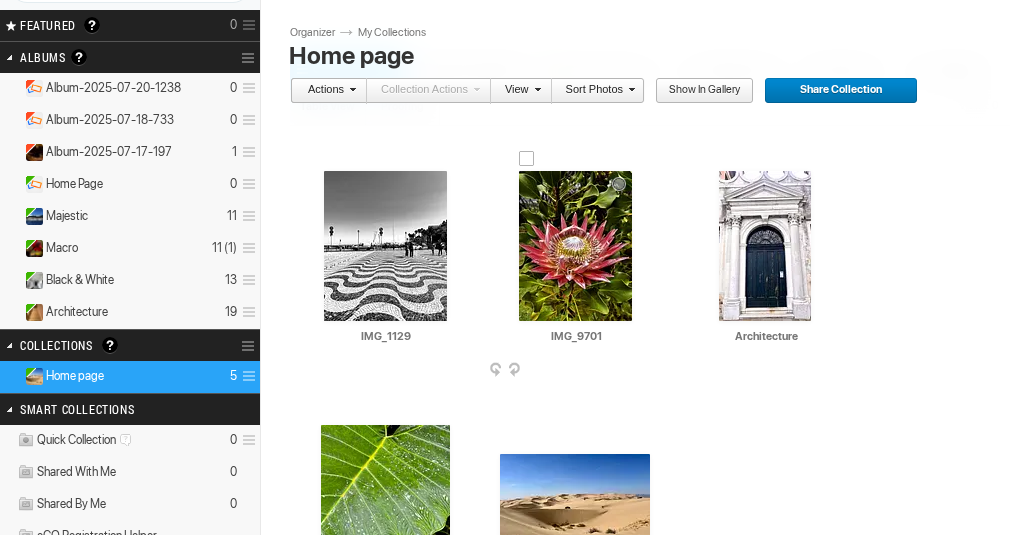 drag, startPoint x: 613, startPoint y: 335, endPoint x: 532, endPoint y: 324, distance: 81.7435 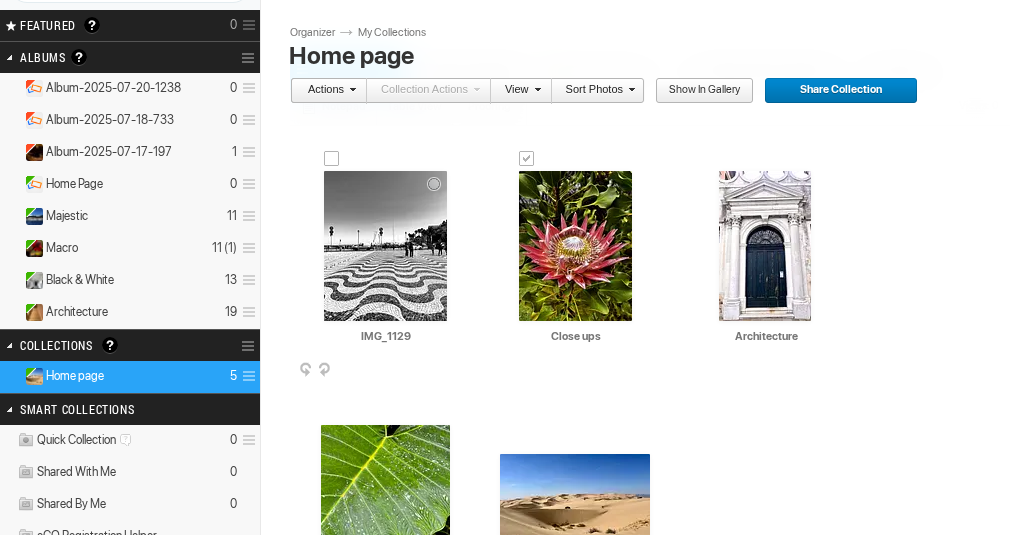type on "Close ups" 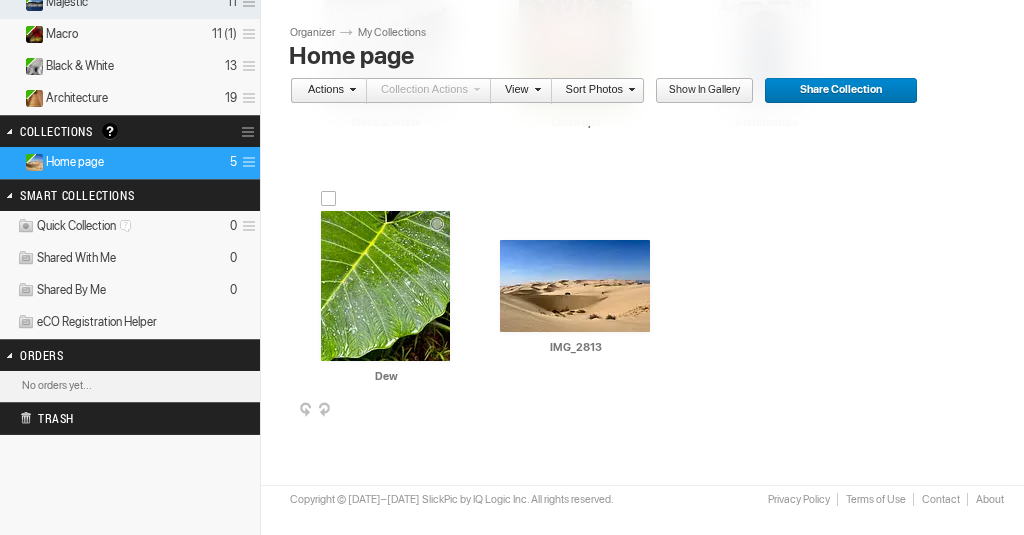scroll, scrollTop: 334, scrollLeft: 0, axis: vertical 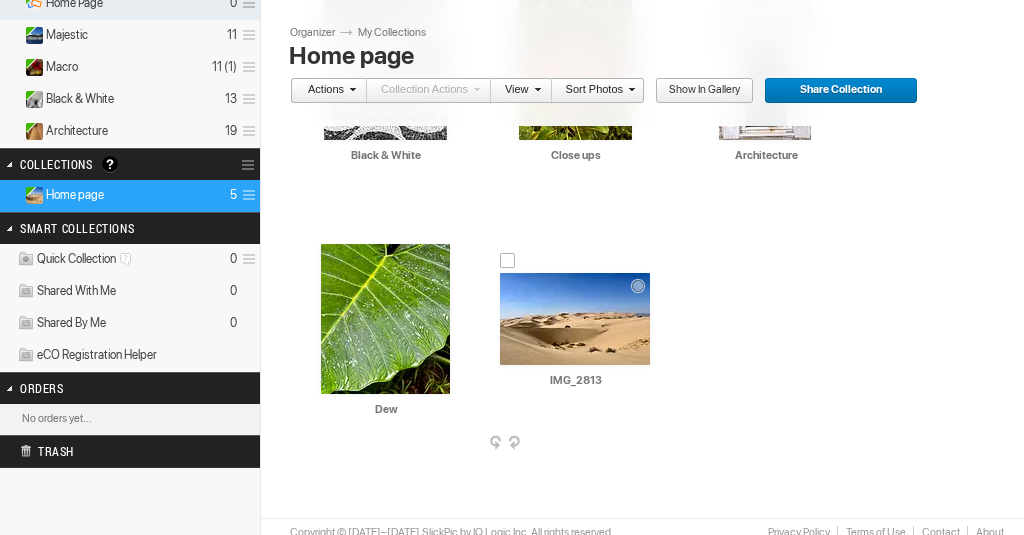 drag, startPoint x: 607, startPoint y: 385, endPoint x: 529, endPoint y: 382, distance: 78.05767 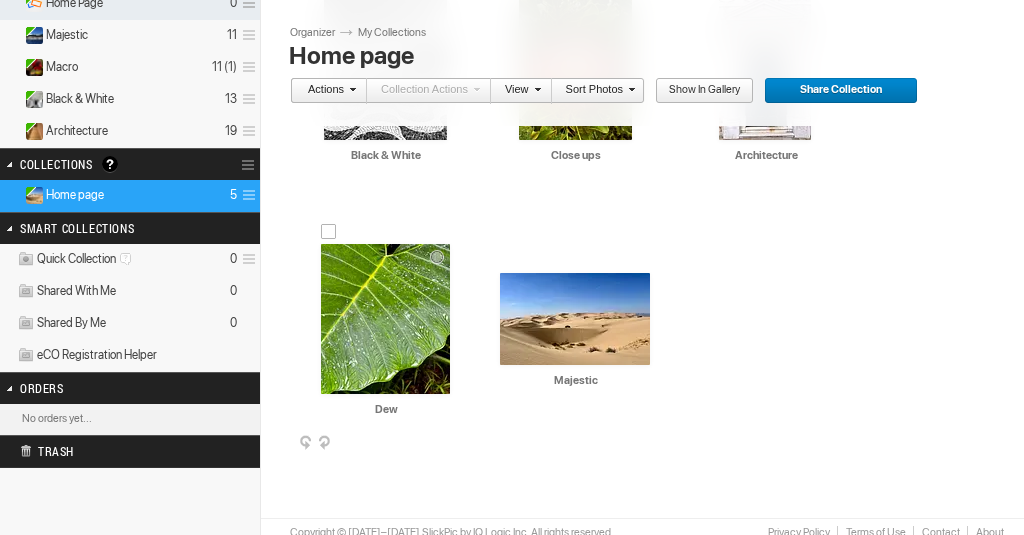 type on "Majestic" 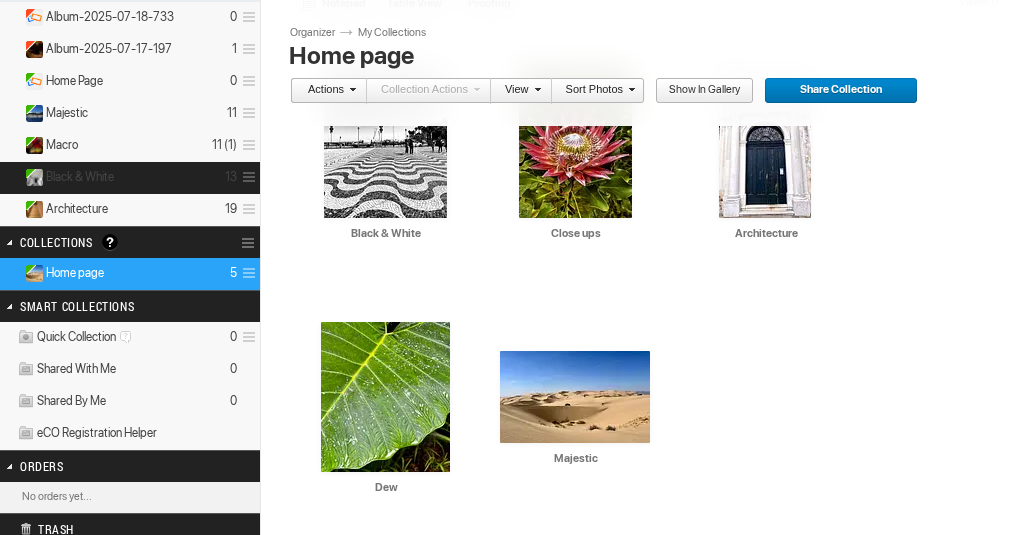 scroll, scrollTop: 220, scrollLeft: 0, axis: vertical 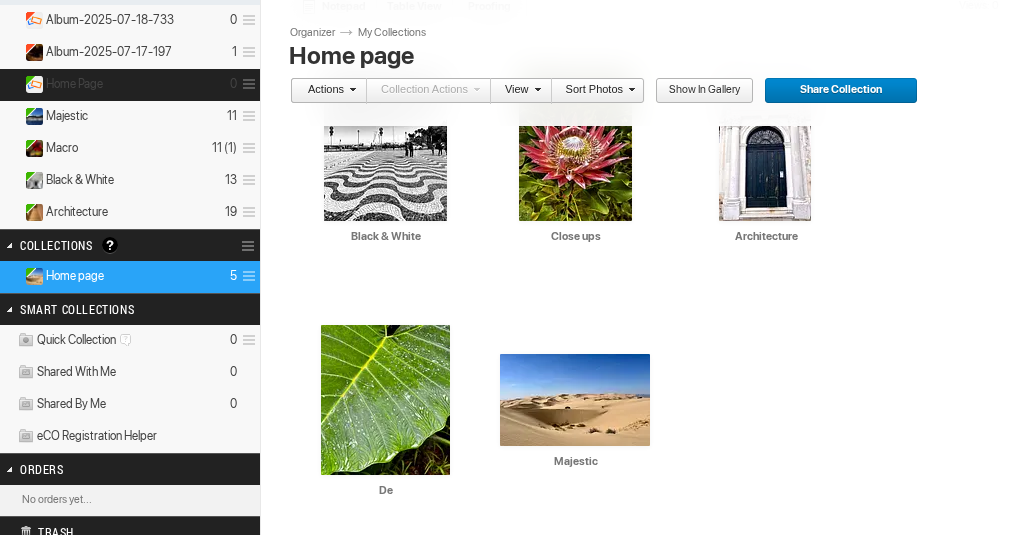 type on "D" 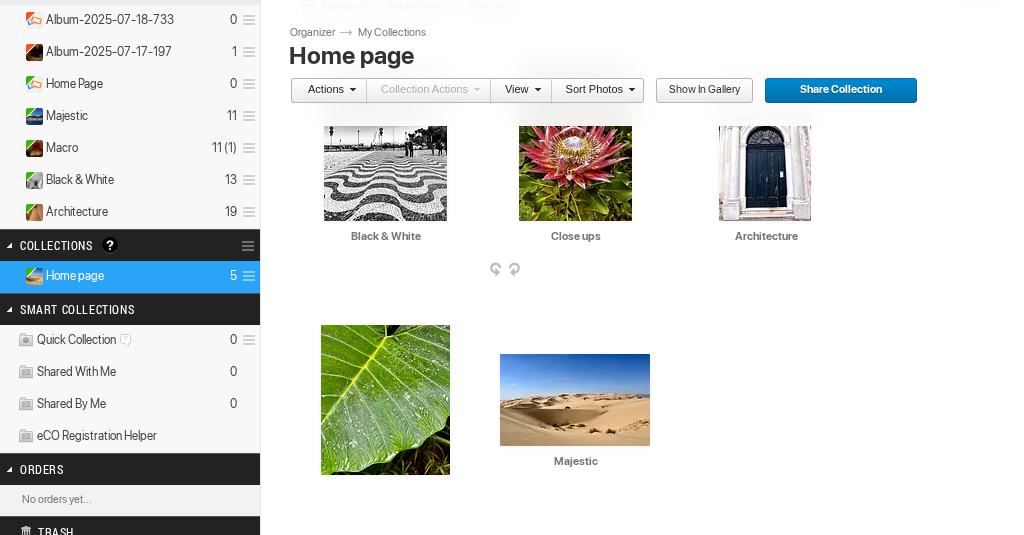 type 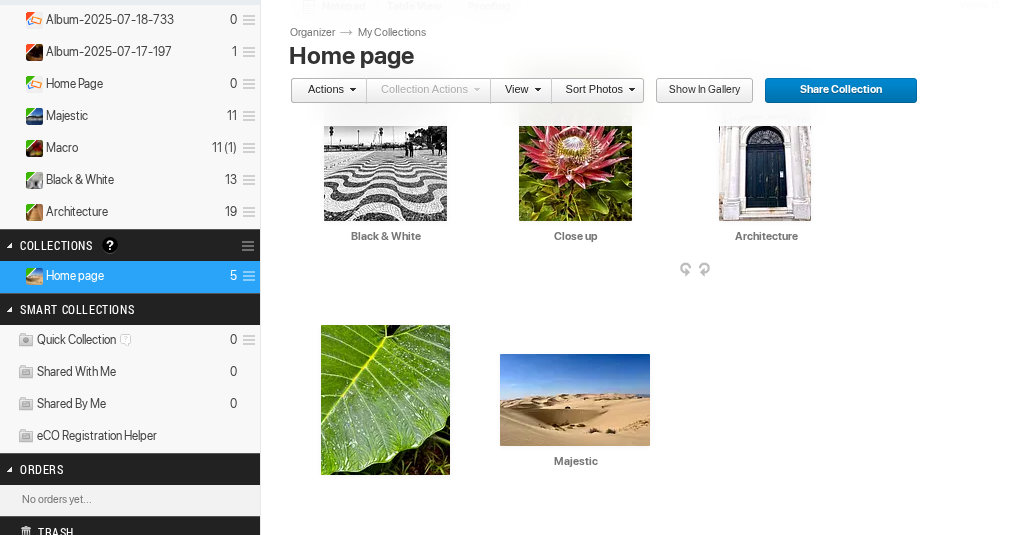 type on "Close up" 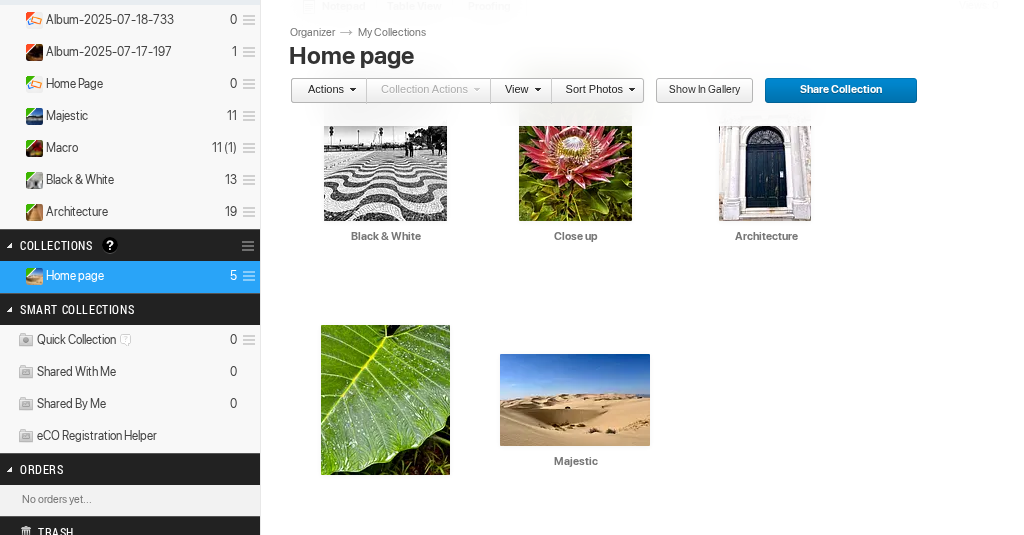 click on "Drop your photos here
AI Black & White
HTML:
Direct:
Forum:
Photo ID:
22710167
More..." at bounding box center (650, 285) 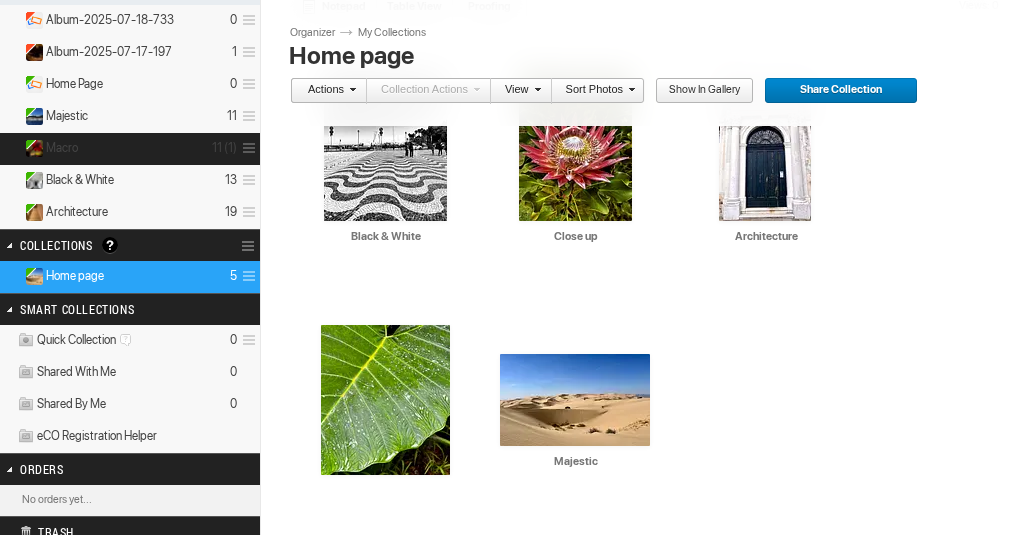 click on "Macro" at bounding box center [62, 148] 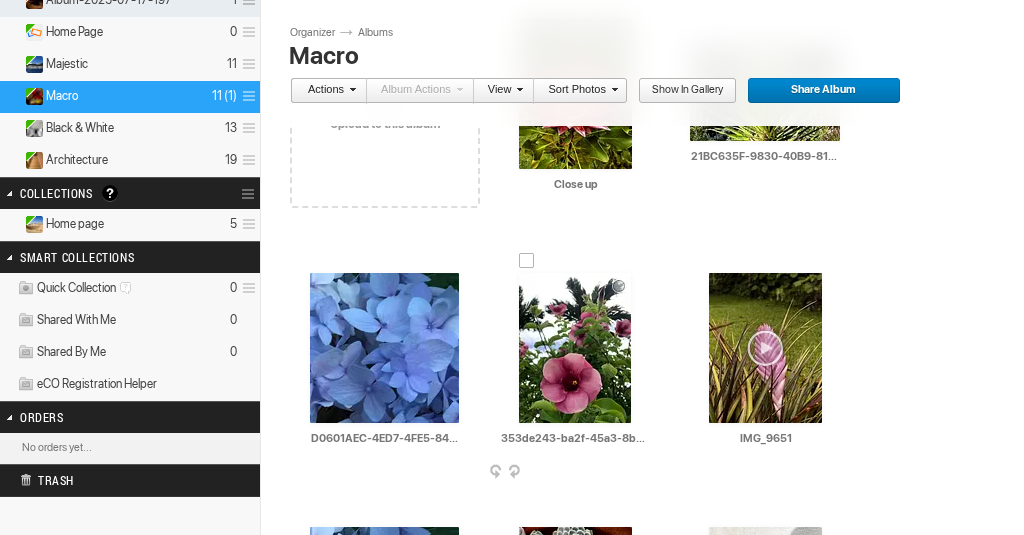 scroll, scrollTop: 270, scrollLeft: 0, axis: vertical 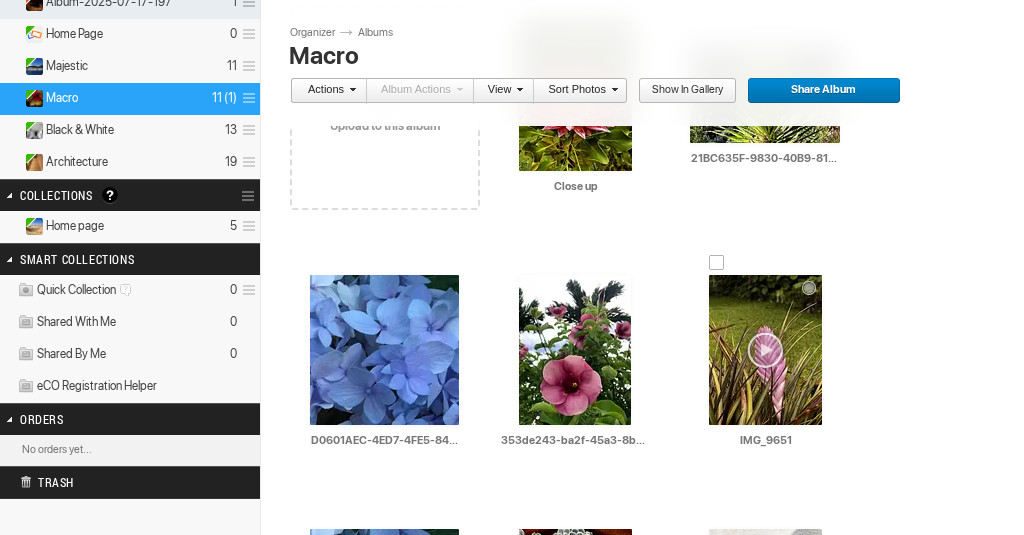 click at bounding box center (717, 263) 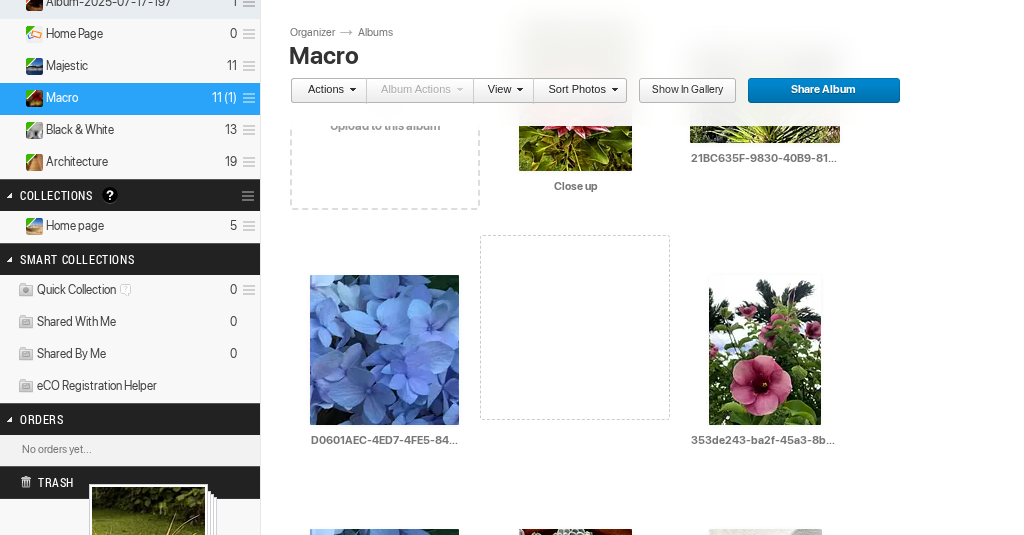 drag, startPoint x: 754, startPoint y: 304, endPoint x: 85, endPoint y: 483, distance: 692.533 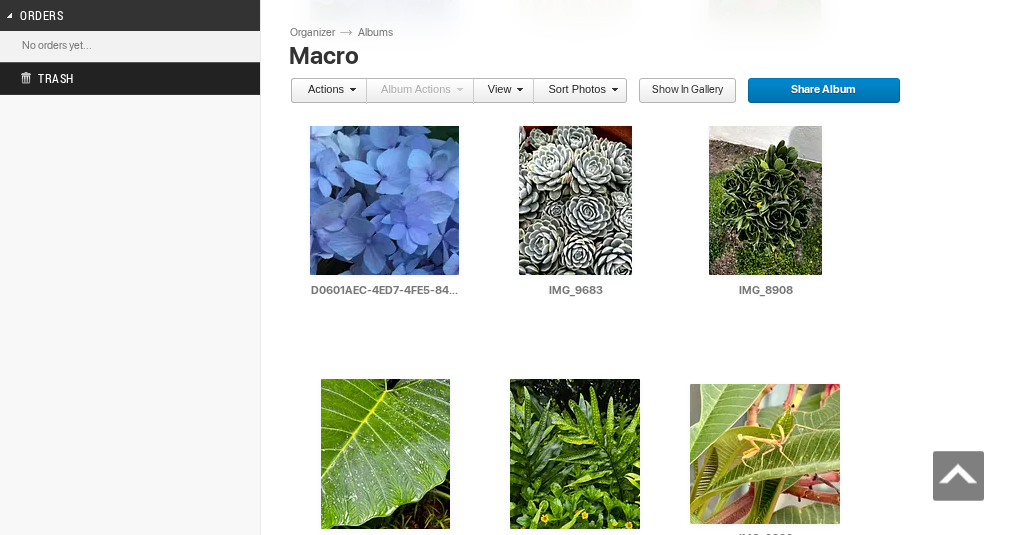 scroll, scrollTop: 675, scrollLeft: 0, axis: vertical 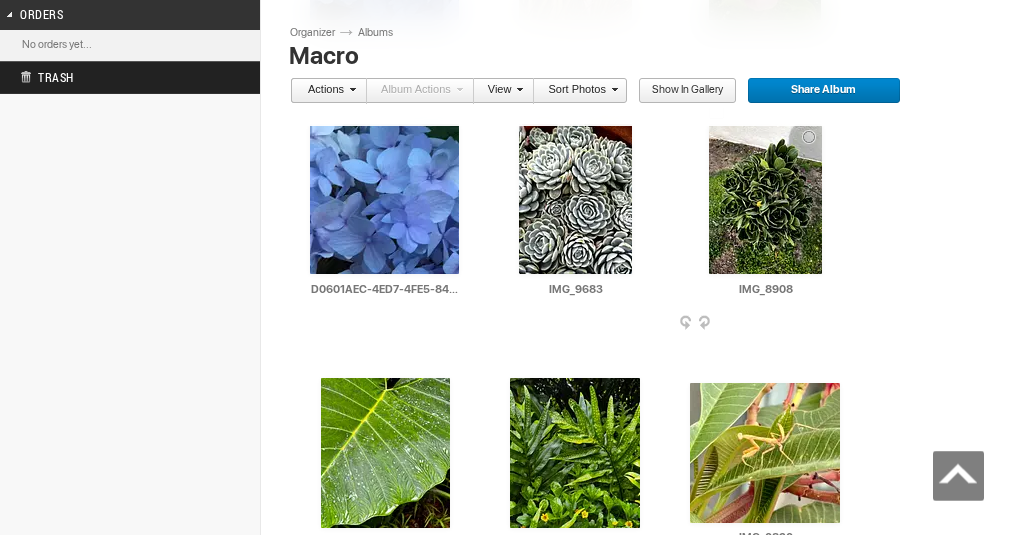 click at bounding box center [765, 199] 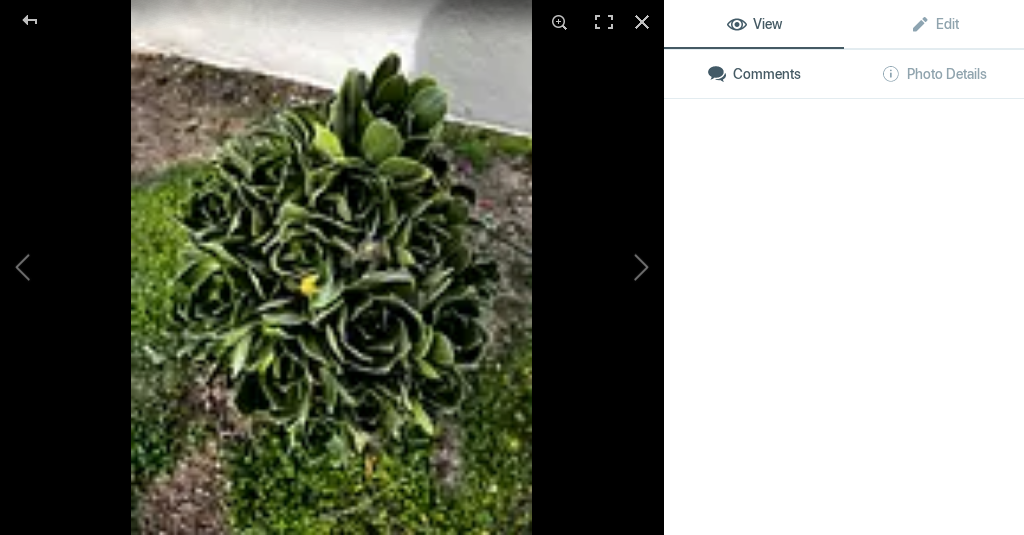click on "View Edit Comments Photo Details" 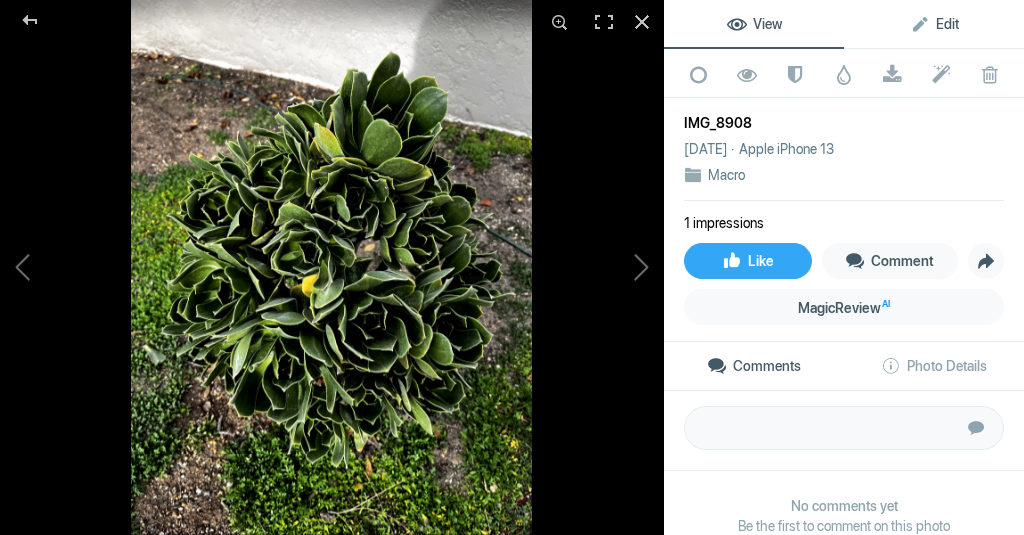 click on "Edit" 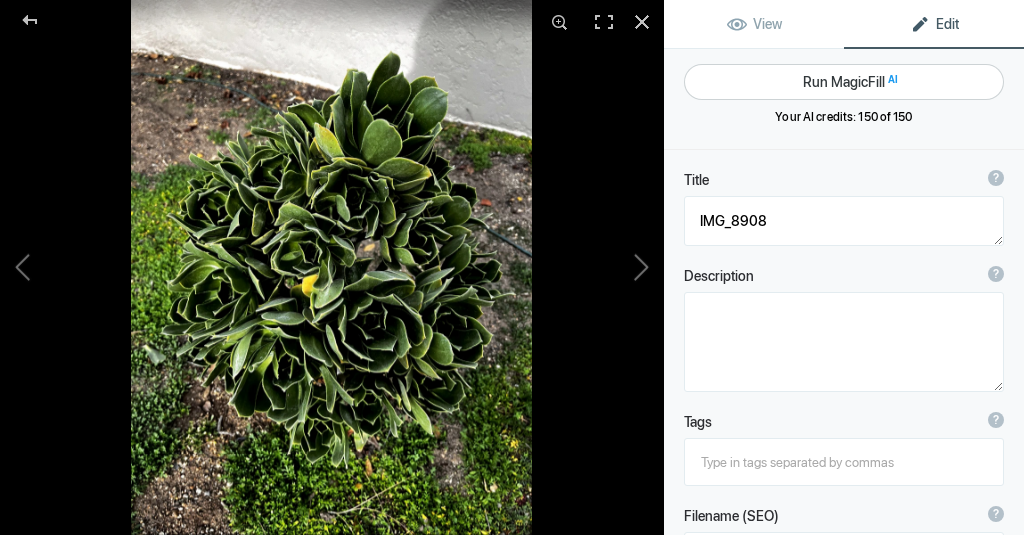 click on "Run MagicFill AI" 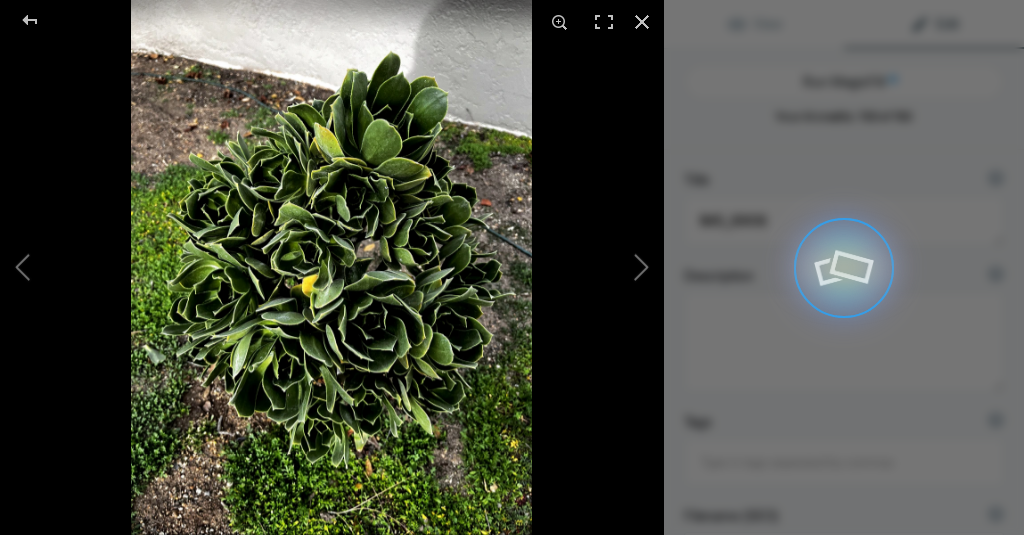 type on "Unique Topiary Plant with Lush Green Leaves" 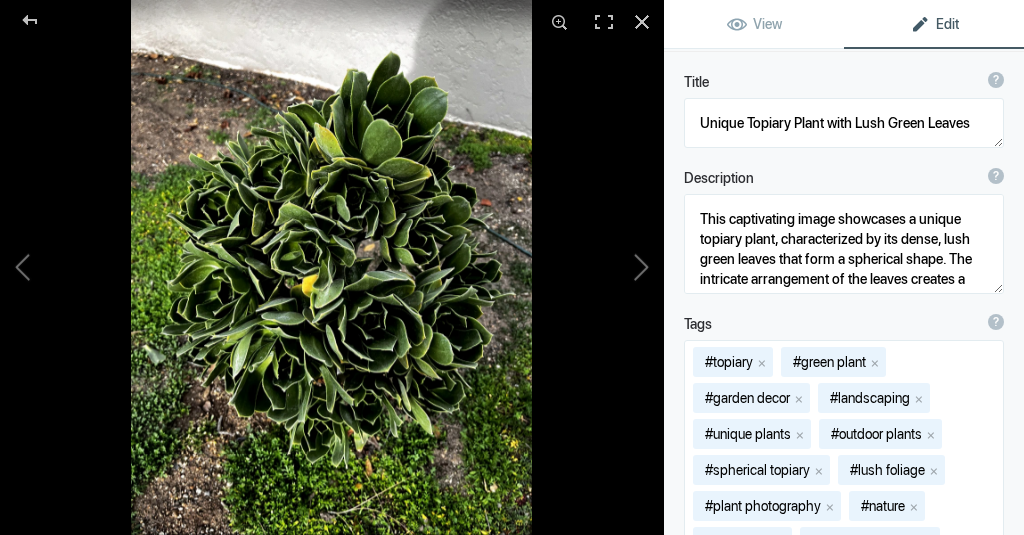 scroll, scrollTop: 178, scrollLeft: 0, axis: vertical 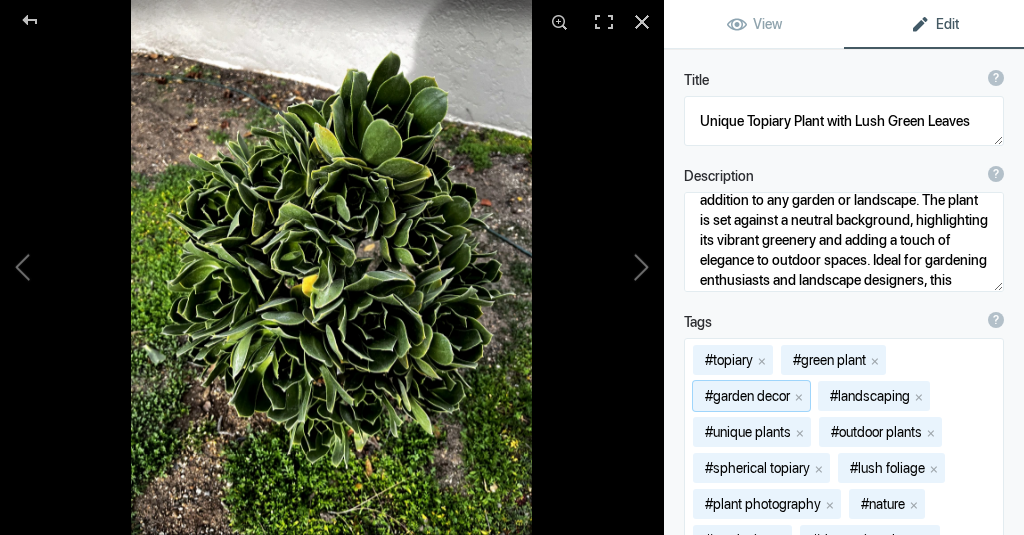 click on "#garden decor  x" at bounding box center (751, 396) 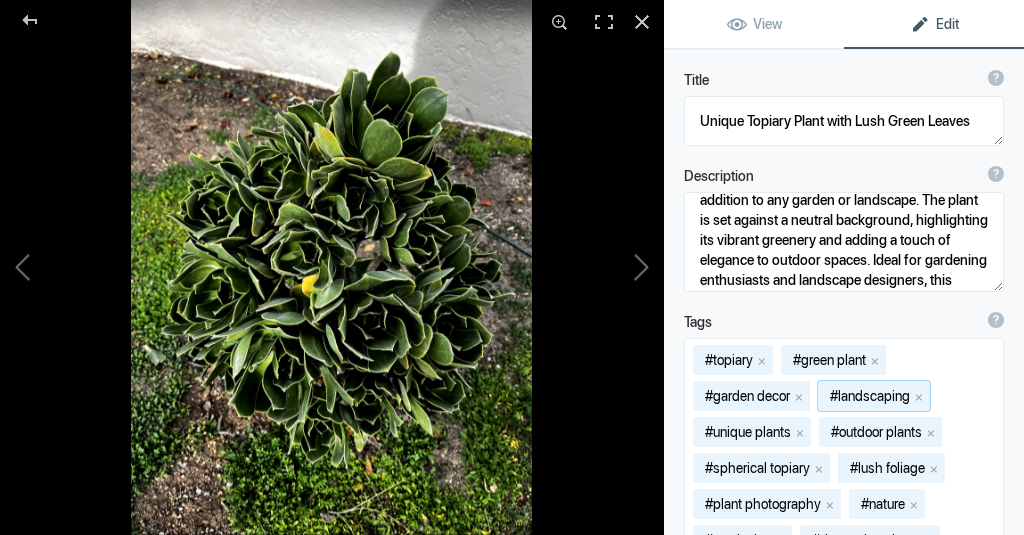 click on "#landscaping  x" at bounding box center [874, 396] 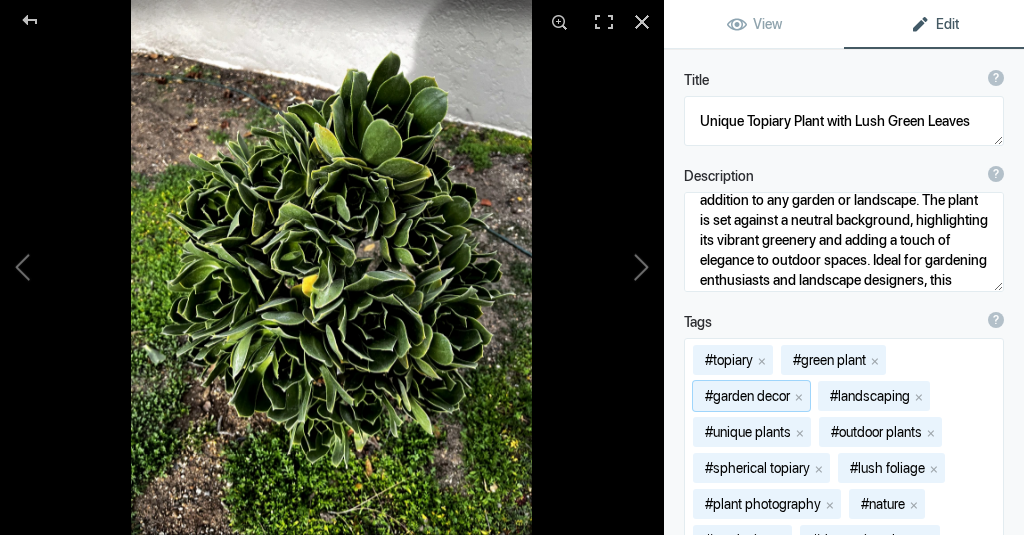 click on "#garden decor  x" at bounding box center [751, 396] 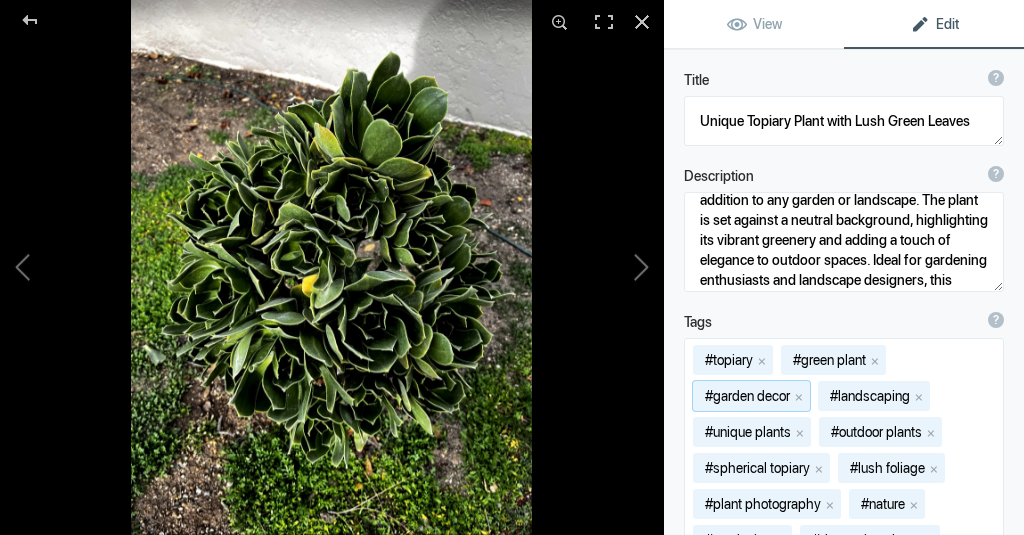 click on "#garden decor  x" at bounding box center (751, 396) 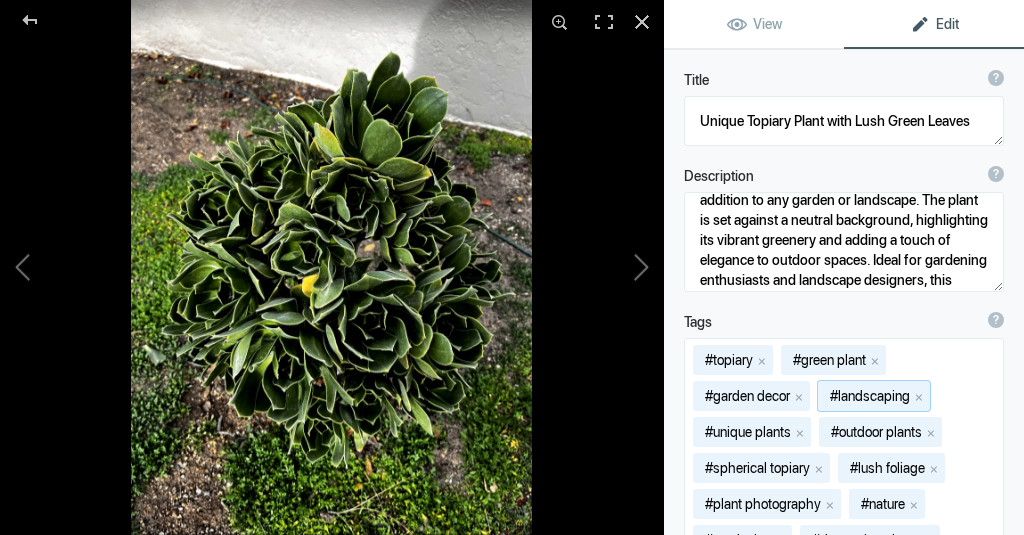 click on "#landscaping  x" at bounding box center (874, 396) 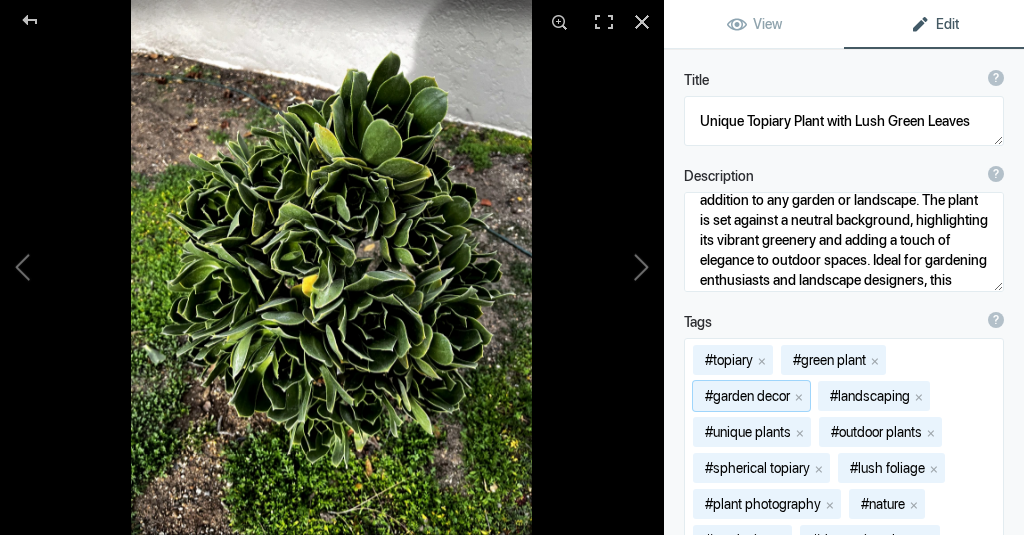click on "#garden decor  x" at bounding box center (751, 396) 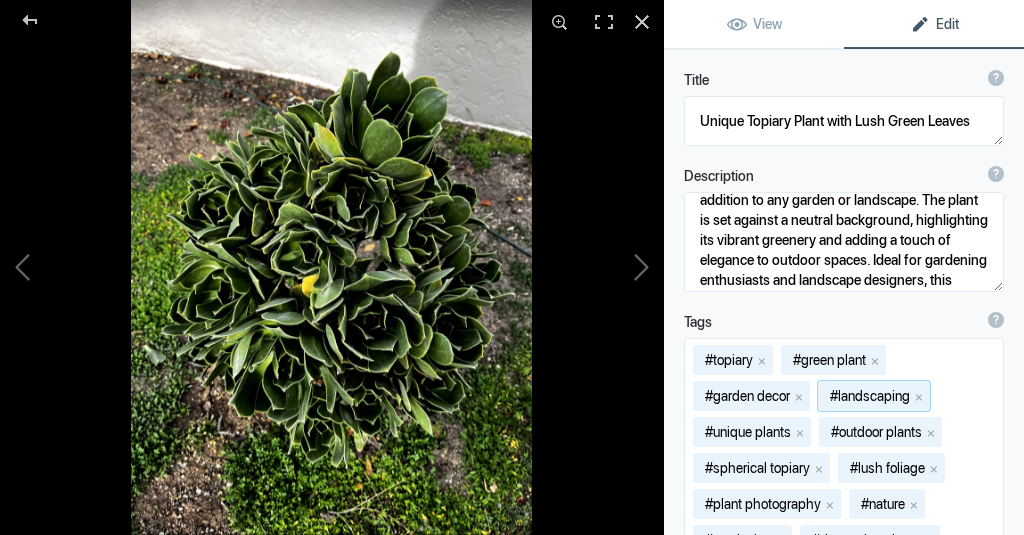 click on "#landscaping  x" at bounding box center (874, 396) 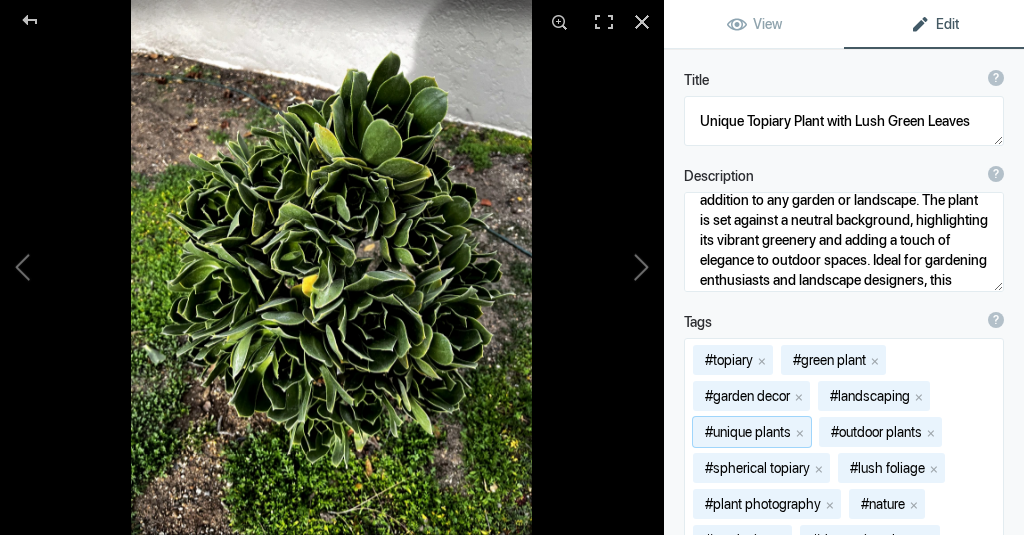 click on "#unique plants  x" at bounding box center (752, 432) 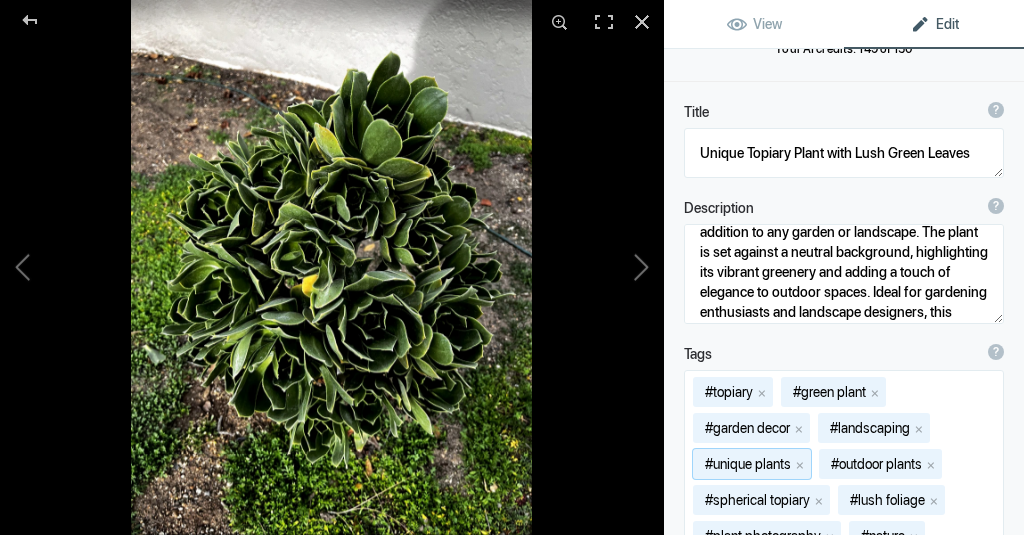 scroll, scrollTop: 143, scrollLeft: 0, axis: vertical 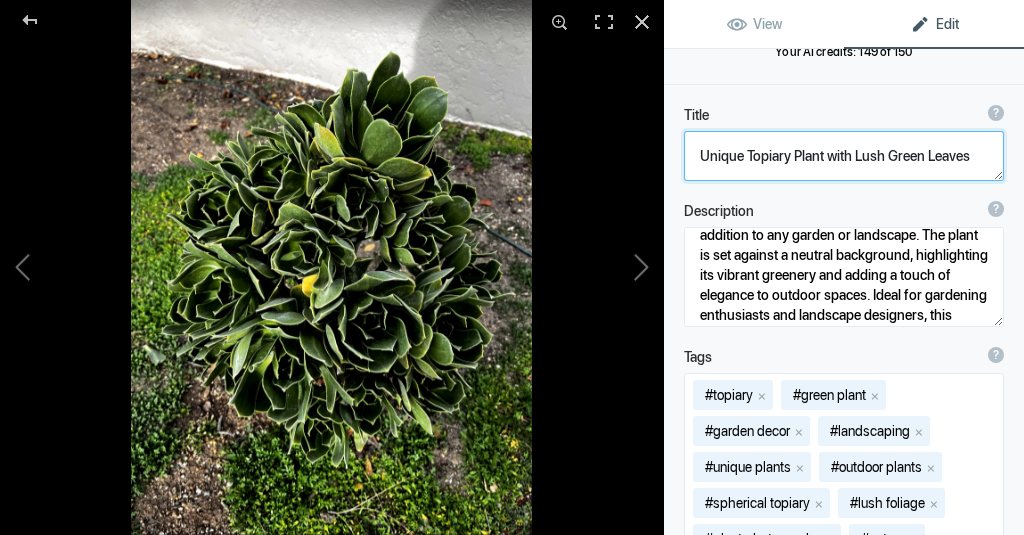 drag, startPoint x: 823, startPoint y: 157, endPoint x: 669, endPoint y: 158, distance: 154.00325 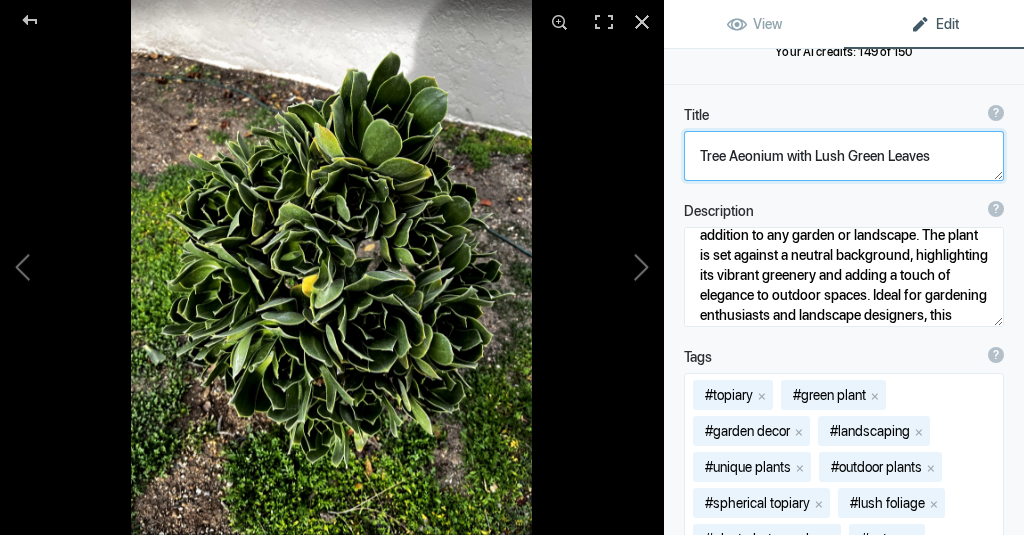 type on "Tree Aeonium with Lush Green Leaves" 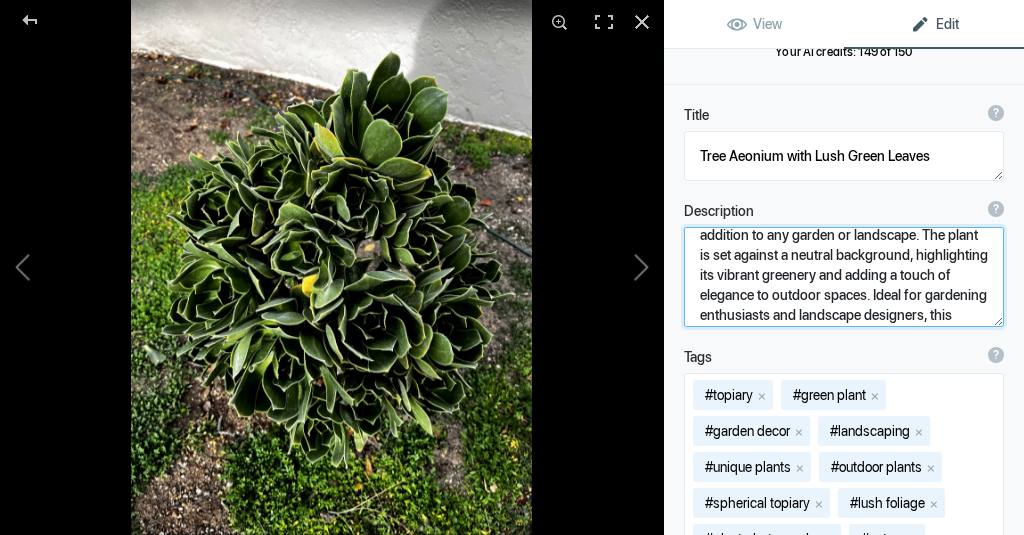 click 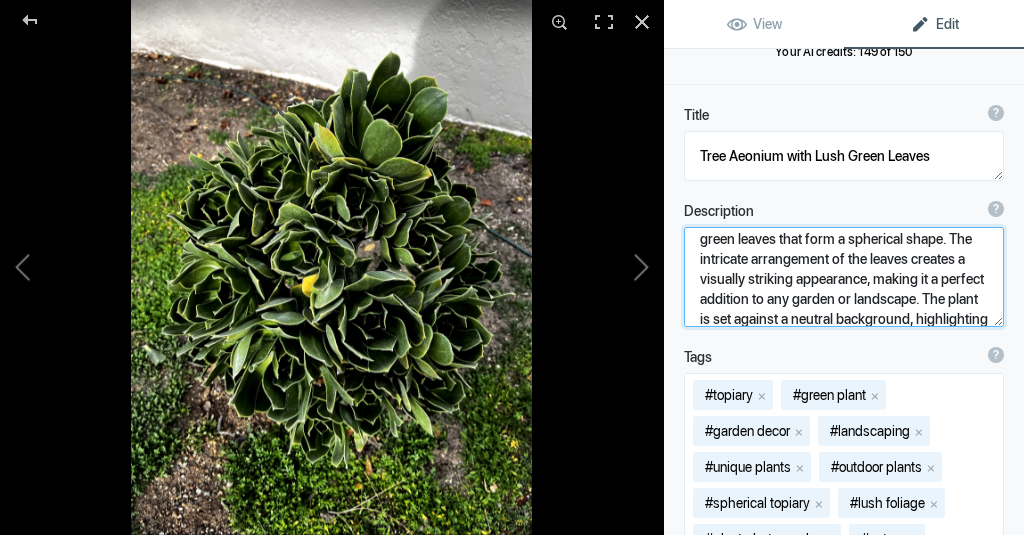 scroll, scrollTop: 52, scrollLeft: 0, axis: vertical 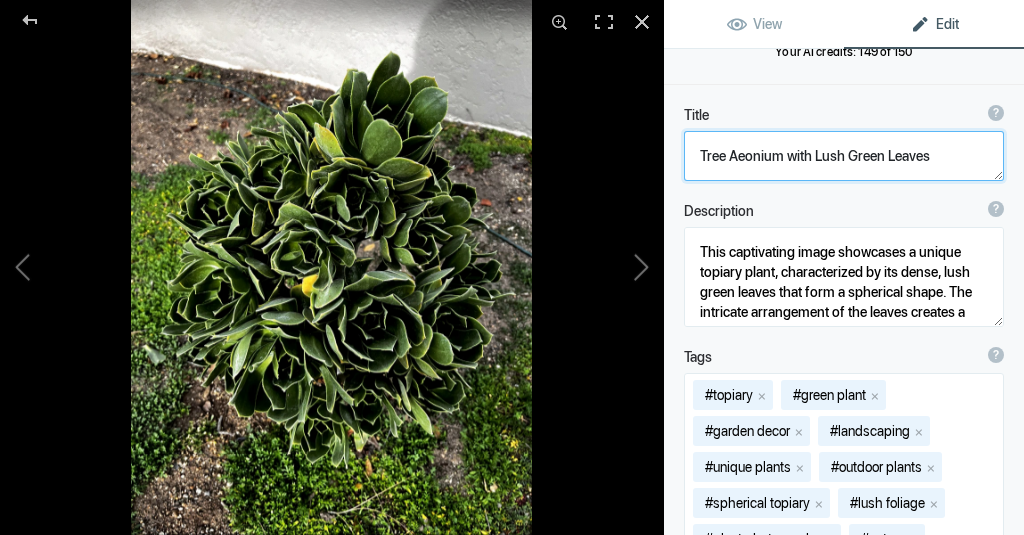 drag, startPoint x: 782, startPoint y: 158, endPoint x: 692, endPoint y: 162, distance: 90.088844 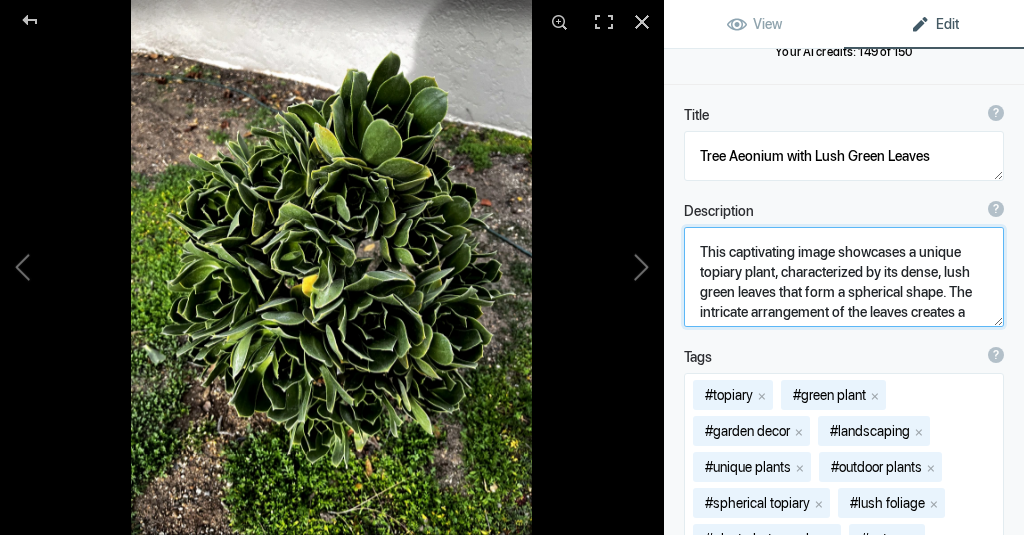 drag, startPoint x: 700, startPoint y: 274, endPoint x: 773, endPoint y: 276, distance: 73.02739 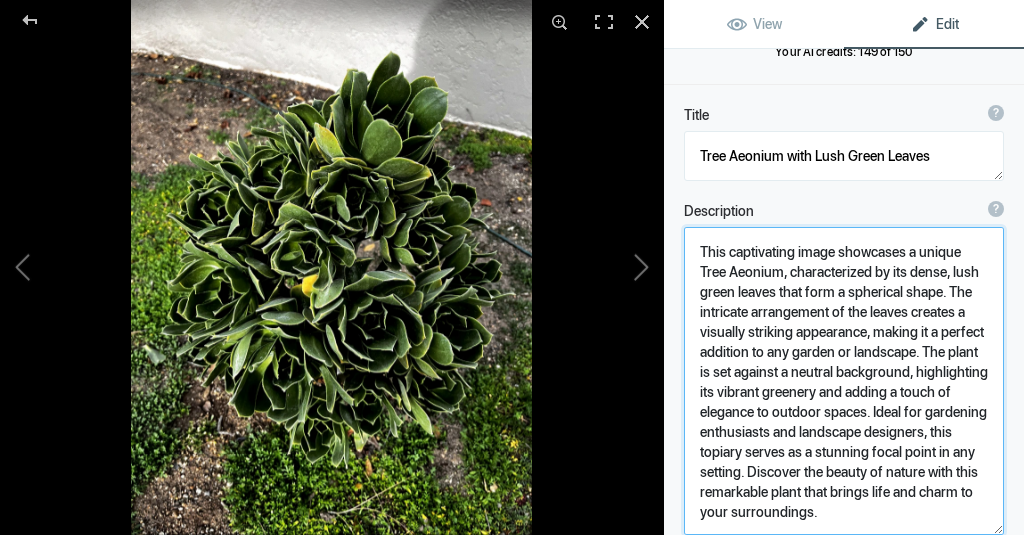 drag, startPoint x: 949, startPoint y: 291, endPoint x: 969, endPoint y: 314, distance: 30.479502 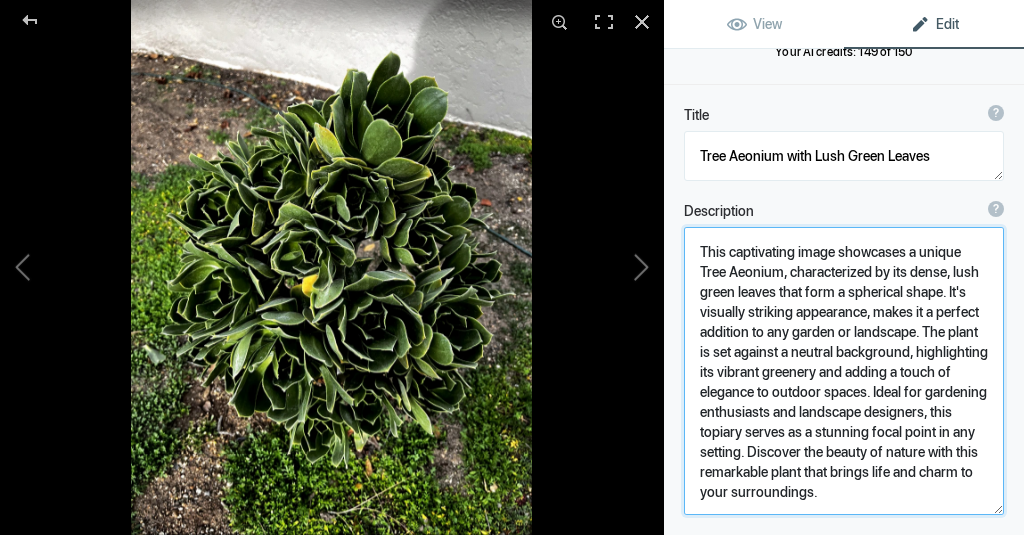 scroll, scrollTop: 5, scrollLeft: 0, axis: vertical 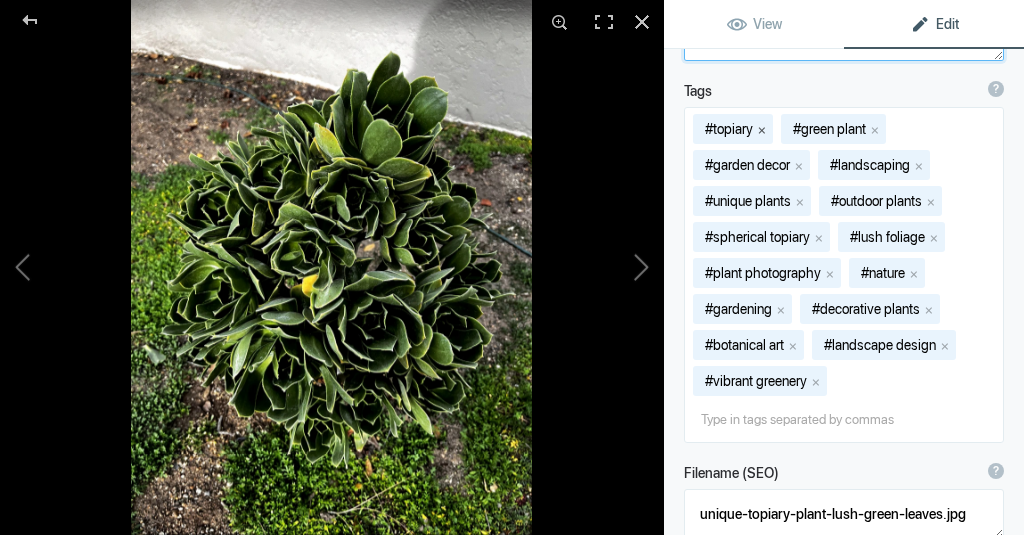 type on "This captivating image showcases a unique Tree Aeonium, characterized by its dense, lush green leaves that form a spherical shape. It's visually striking appearance, makes it a perfect addition to any garden or landscape. The plant is set against a neutral background, highlighting its vibrant greenery and adding a touch of elegance to outdoor spaces. Ideal for gardening enthusiasts and landscape designers, this topiary serves as a stunning focal point in any setting. Discover the beauty of nature with this remarkable plant that brings life and charm to your surroundings." 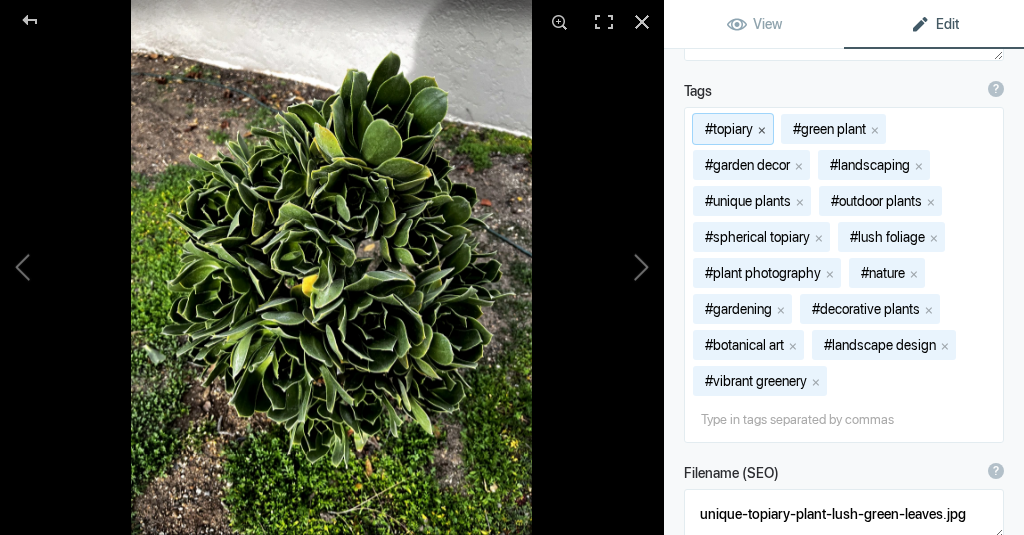 click on "x" at bounding box center (762, 129) 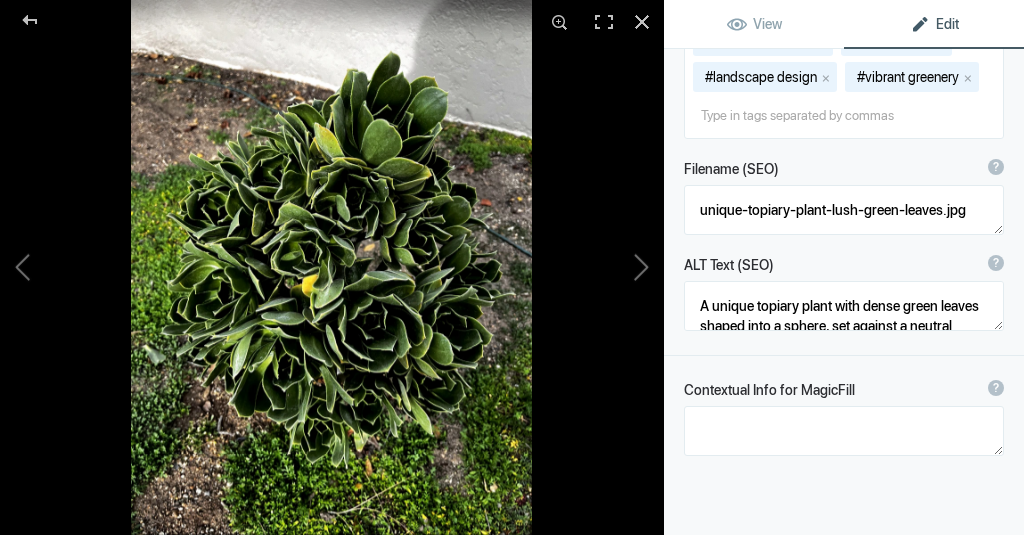 scroll, scrollTop: 866, scrollLeft: 0, axis: vertical 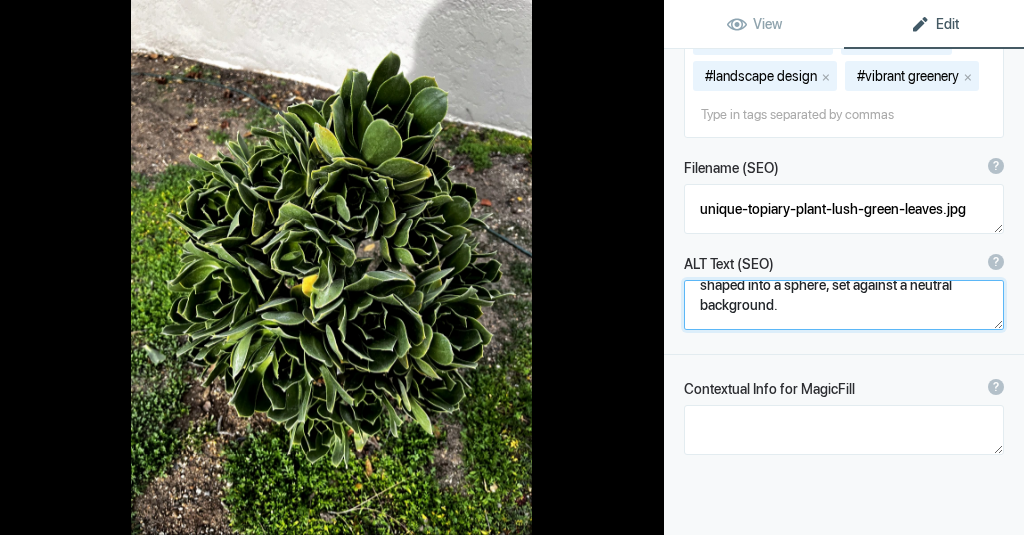 drag, startPoint x: 695, startPoint y: 306, endPoint x: 980, endPoint y: 340, distance: 287.0209 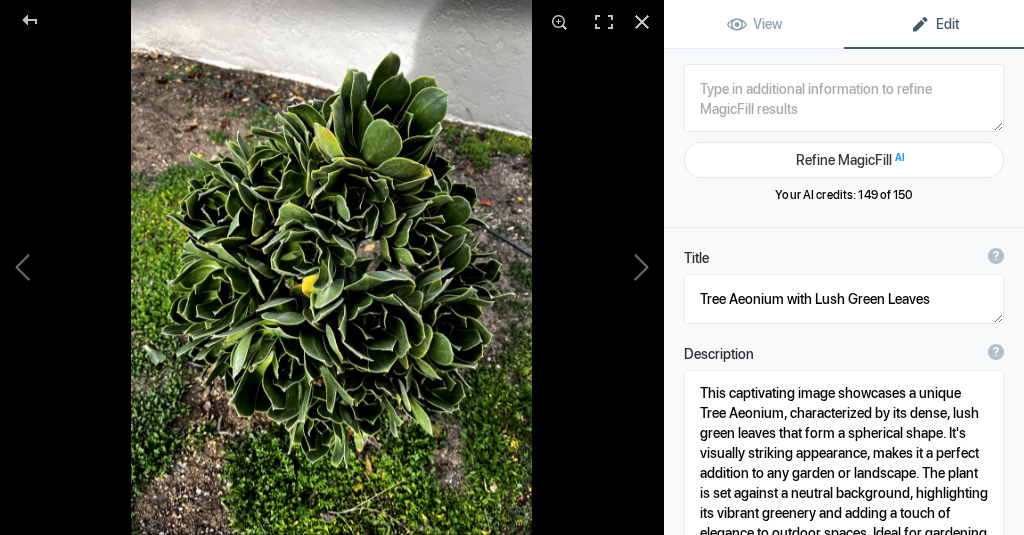scroll, scrollTop: 0, scrollLeft: 0, axis: both 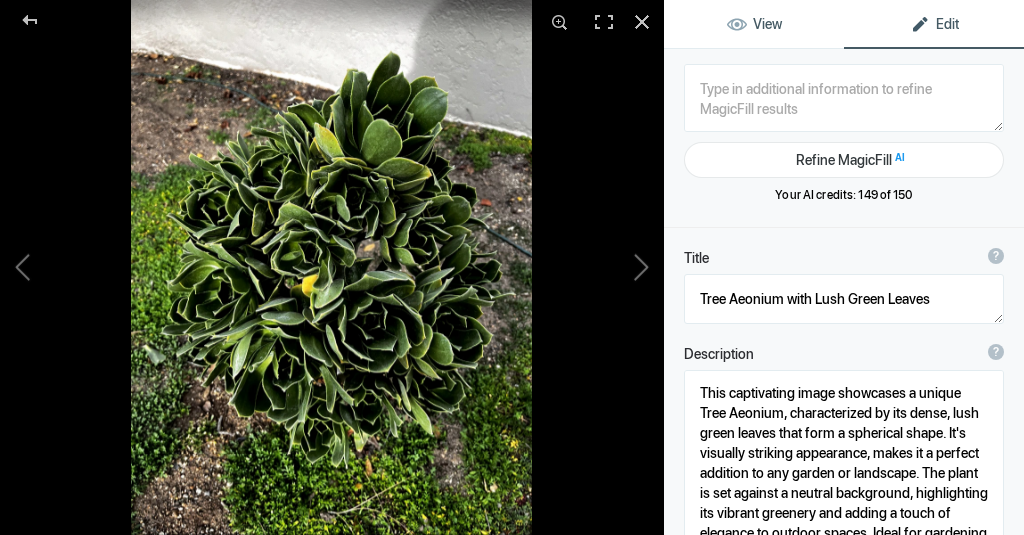 click on "View" 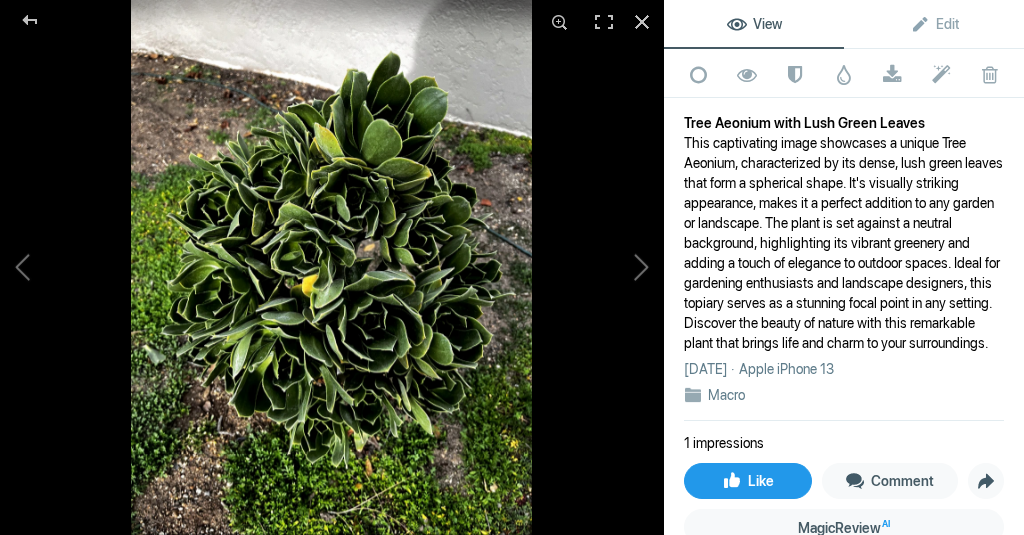 click on "Like" 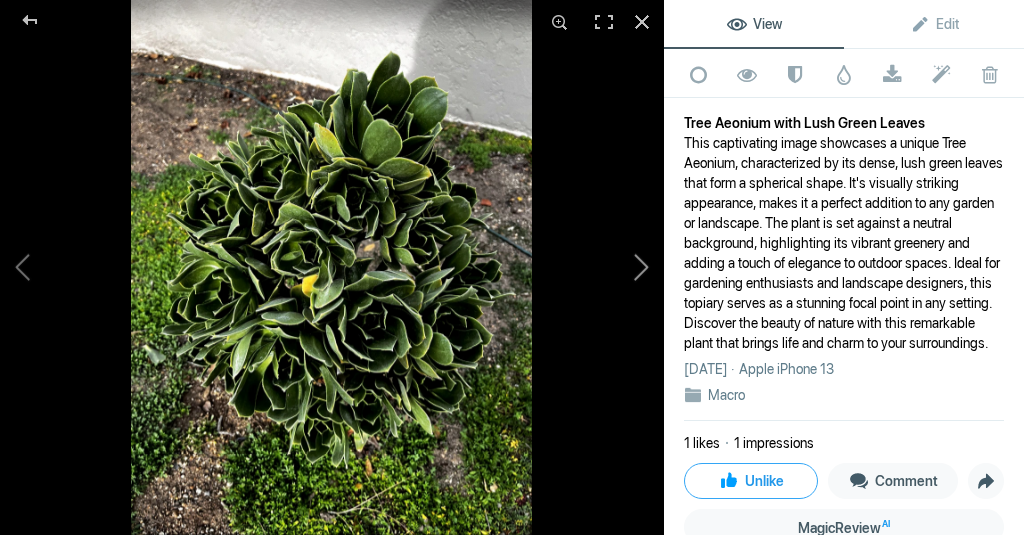 click 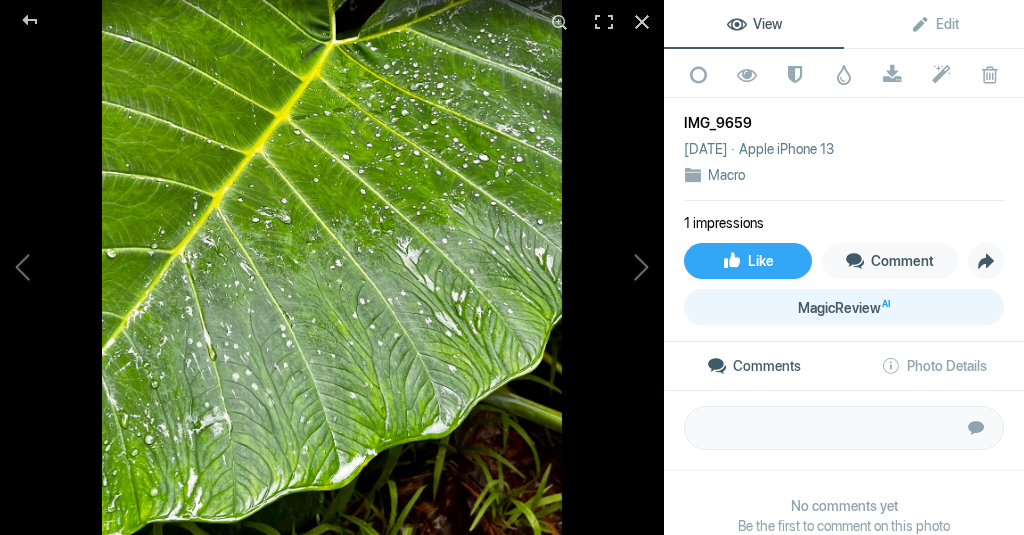 click on "MagicReview AI" 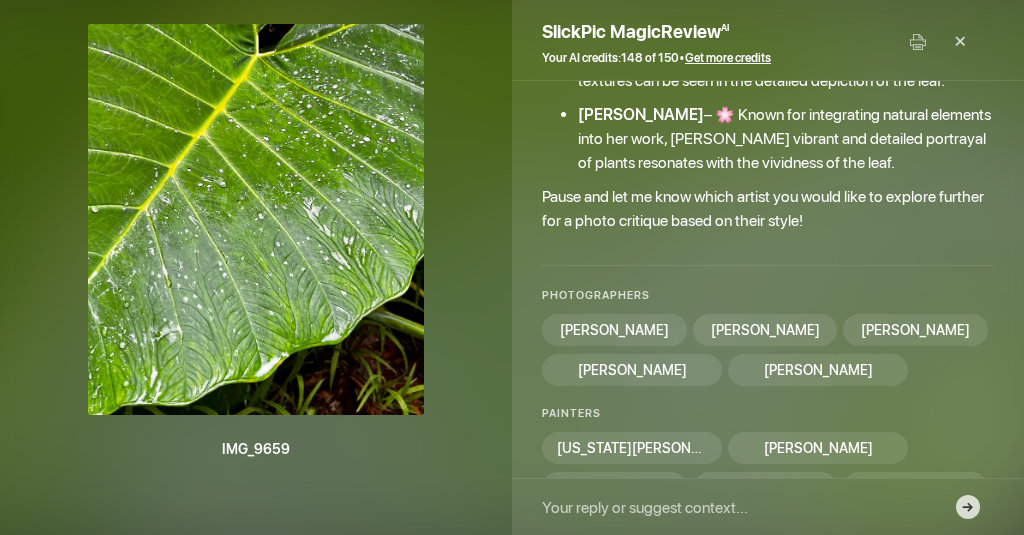 scroll, scrollTop: 1242, scrollLeft: 0, axis: vertical 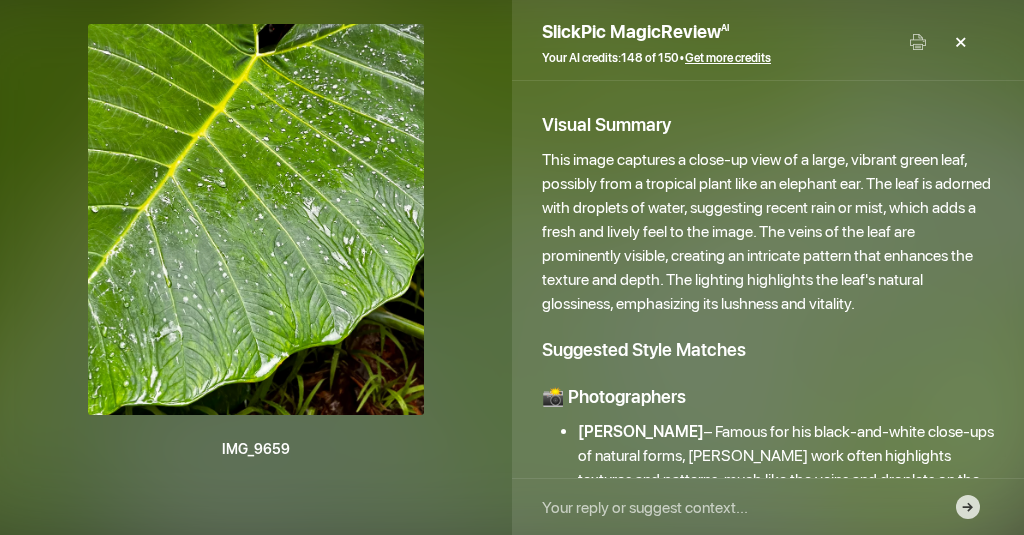 click on "×" 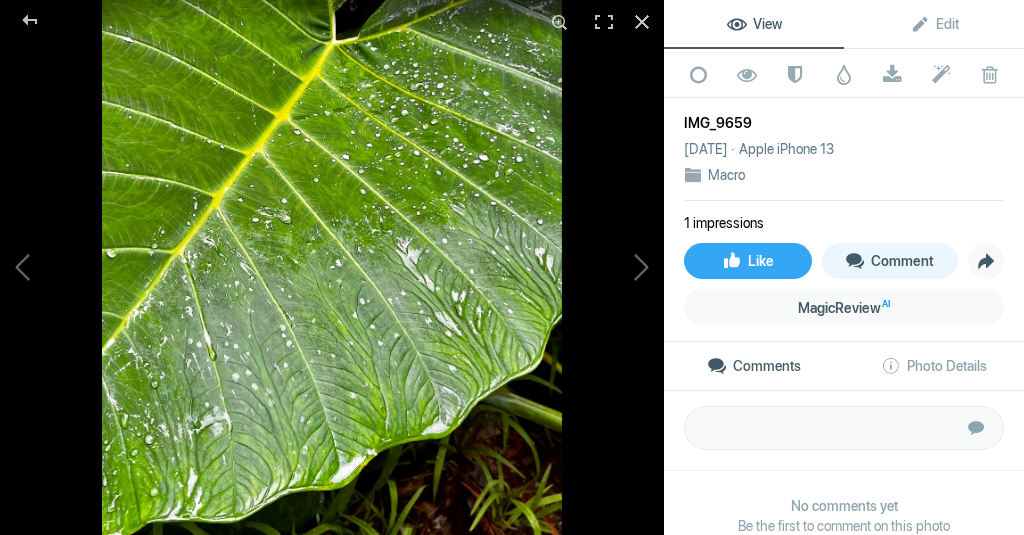 scroll, scrollTop: 0, scrollLeft: 0, axis: both 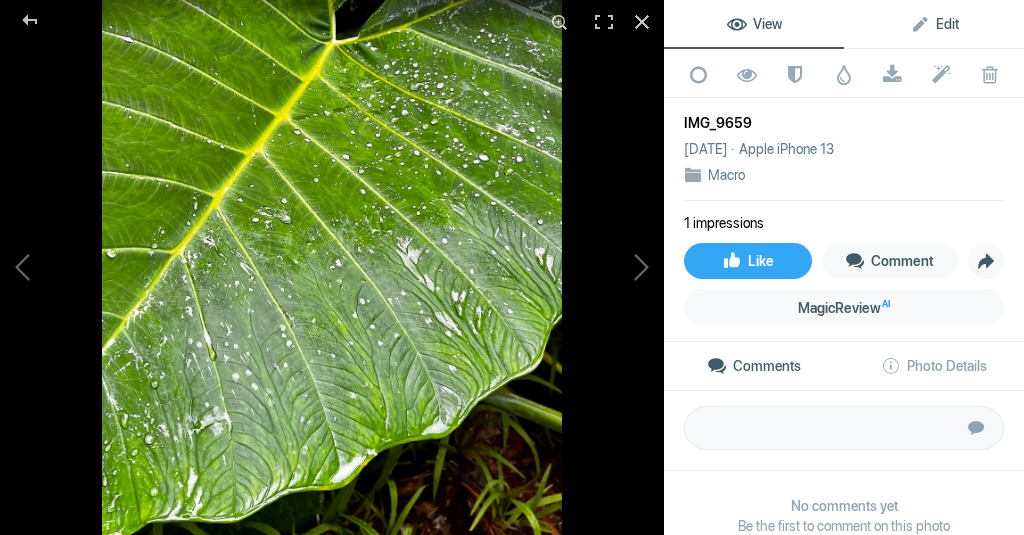 click on "Edit" 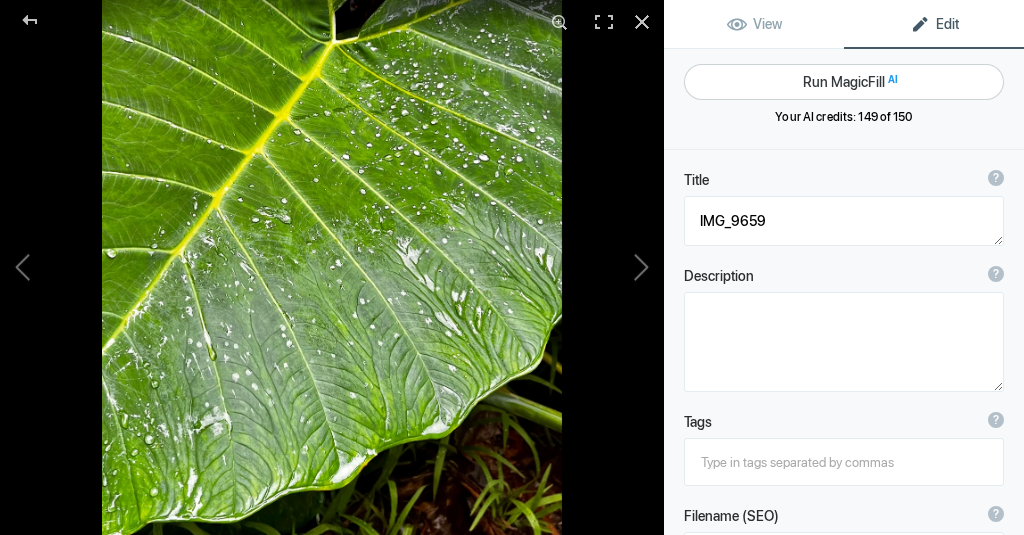 click on "Run MagicFill AI" 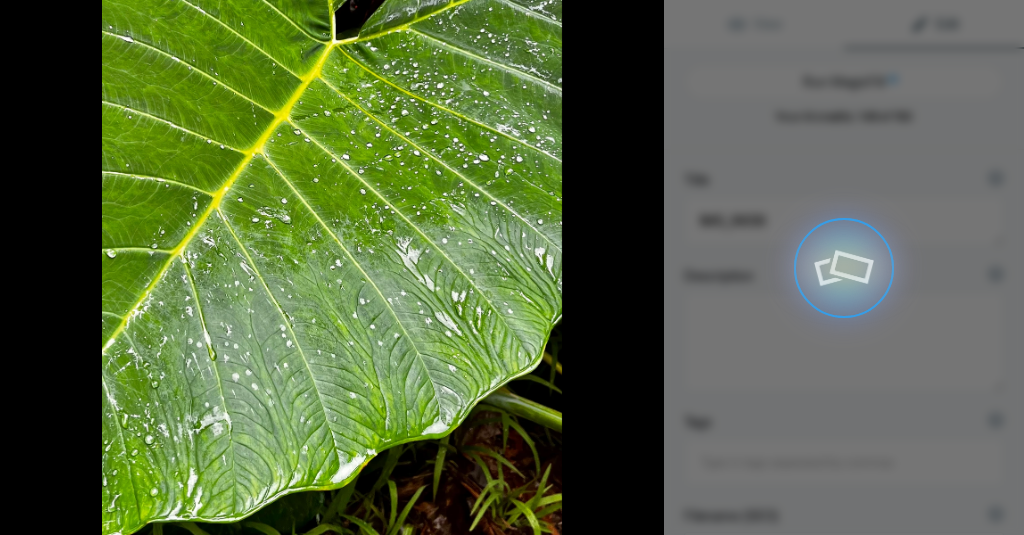 type on "Close-Up of a Water-Drenched Green Leaf" 